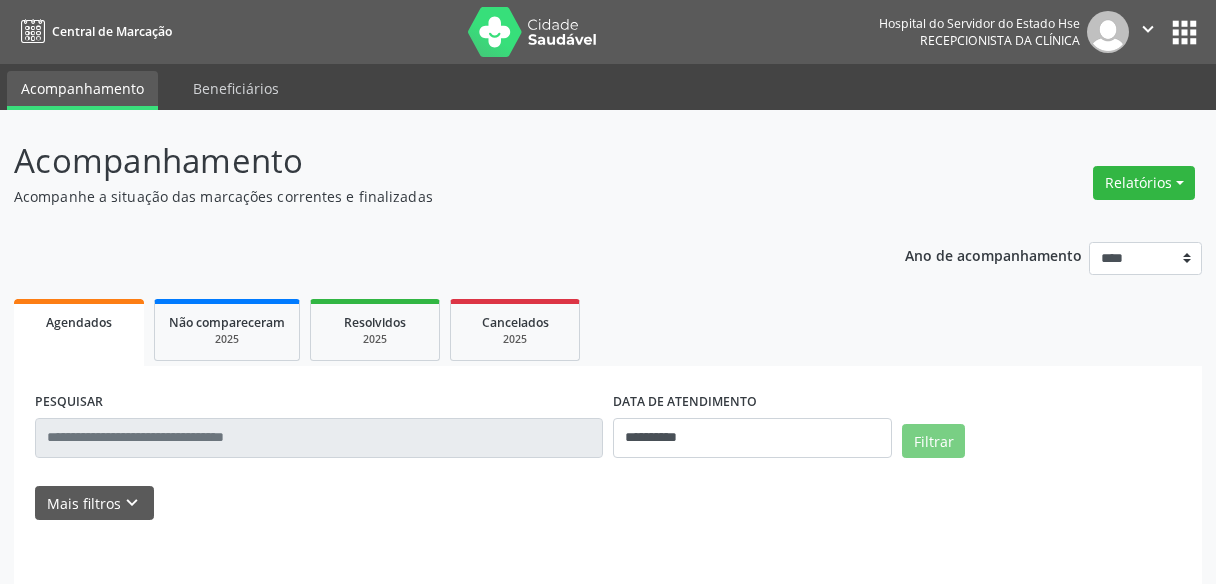 scroll, scrollTop: 0, scrollLeft: 0, axis: both 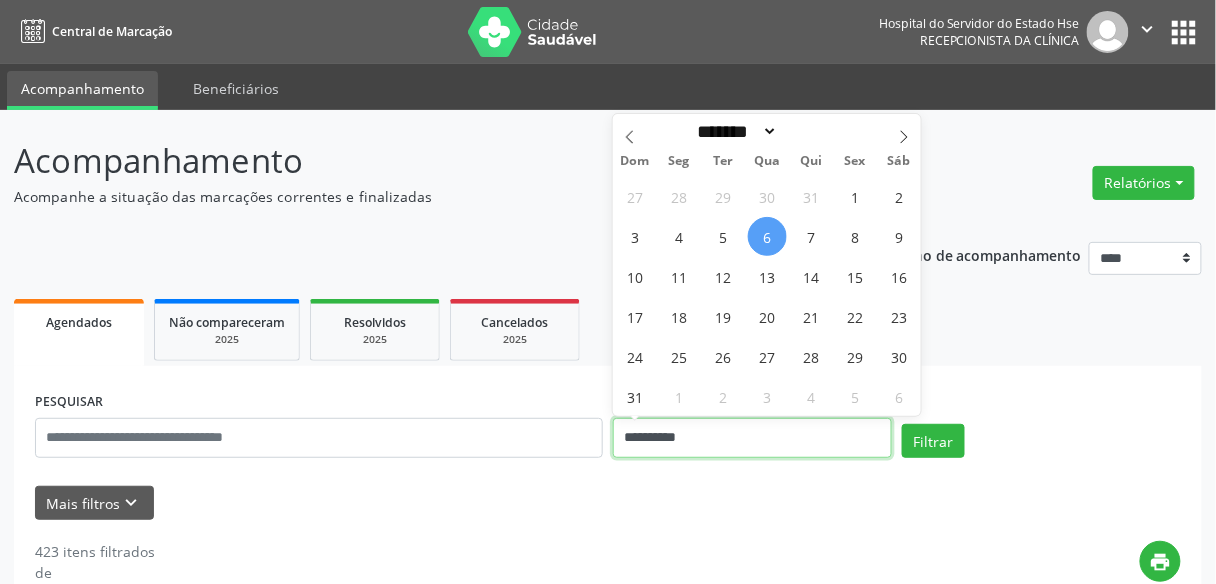 click on "**********" at bounding box center [752, 438] 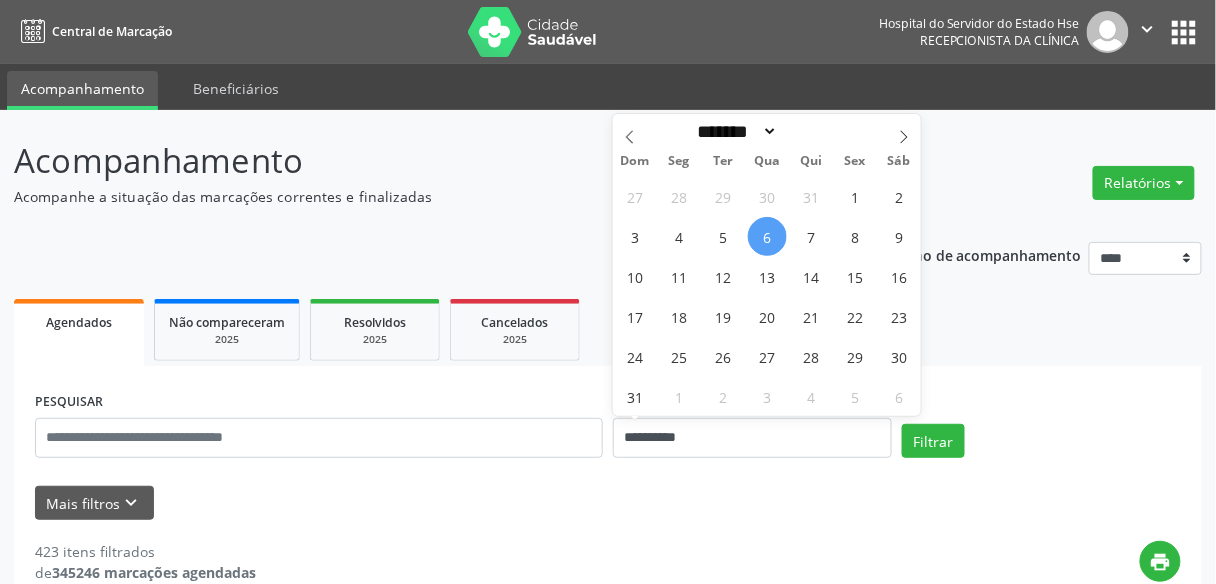click on "6" at bounding box center [767, 236] 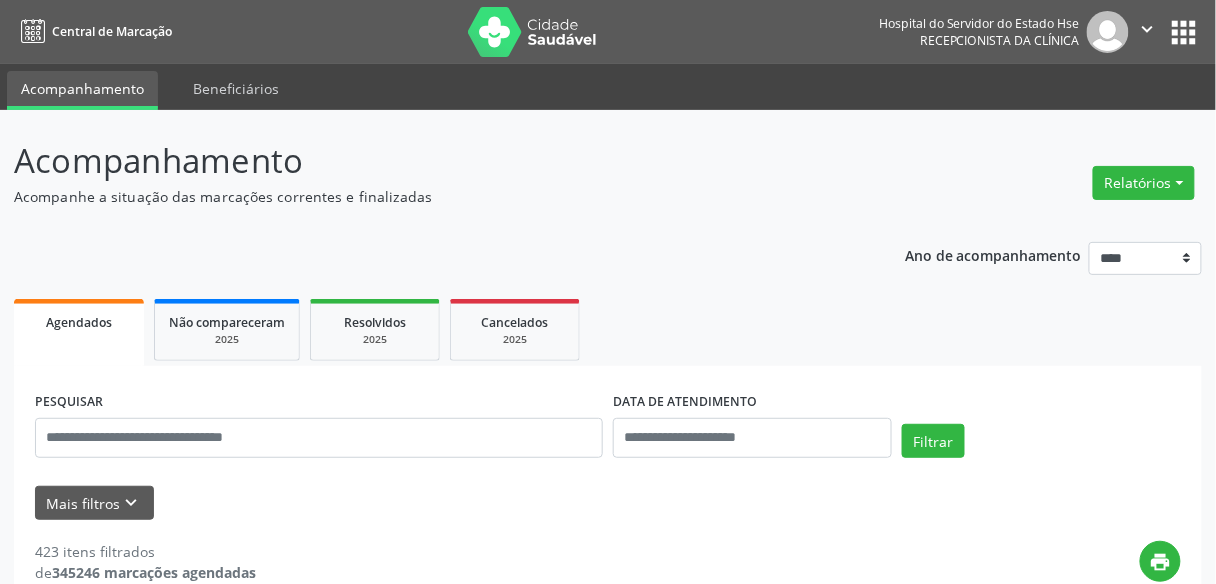click on "Ano de acompanhamento
**** **** **** **** ****   Agendados   Não compareceram
2025
Resolvidos
2025
Cancelados
2025
PESQUISAR
DATA DE ATENDIMENTO
Filtrar
UNIDADE EXECUTANTE
Selecione uma unidade
Todos as unidades   Hse
Nenhum resultado encontrado para: "   "
Não há nenhuma opção para ser exibida.
PROFISSIONAL EXECUTANTE
Selecione um profissional
Nenhum resultado encontrado para: "   "
Não há nenhuma opção para ser exibida.
Grupo/Subgrupo
Selecione um grupo ou subgrupo
Todos os grupos e subgrupos
Nenhum resultado encontrado para: "   "
Nenhuma opção encontrada
Item de agendamento
#0000 - Alergologia" at bounding box center [608, 2743] 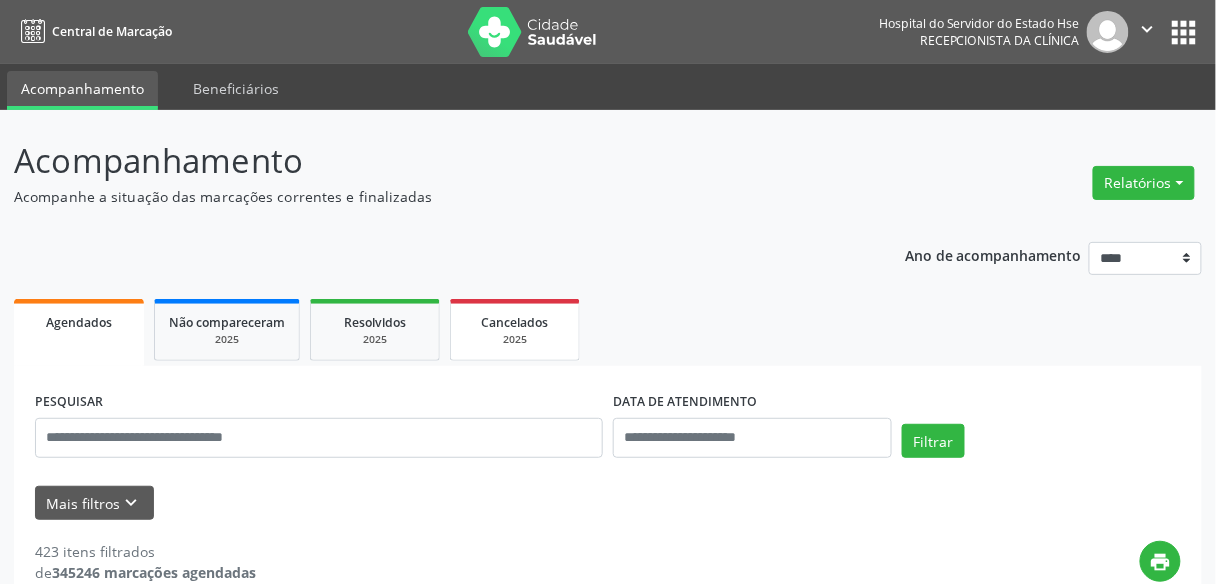 click on "2025" at bounding box center [515, 339] 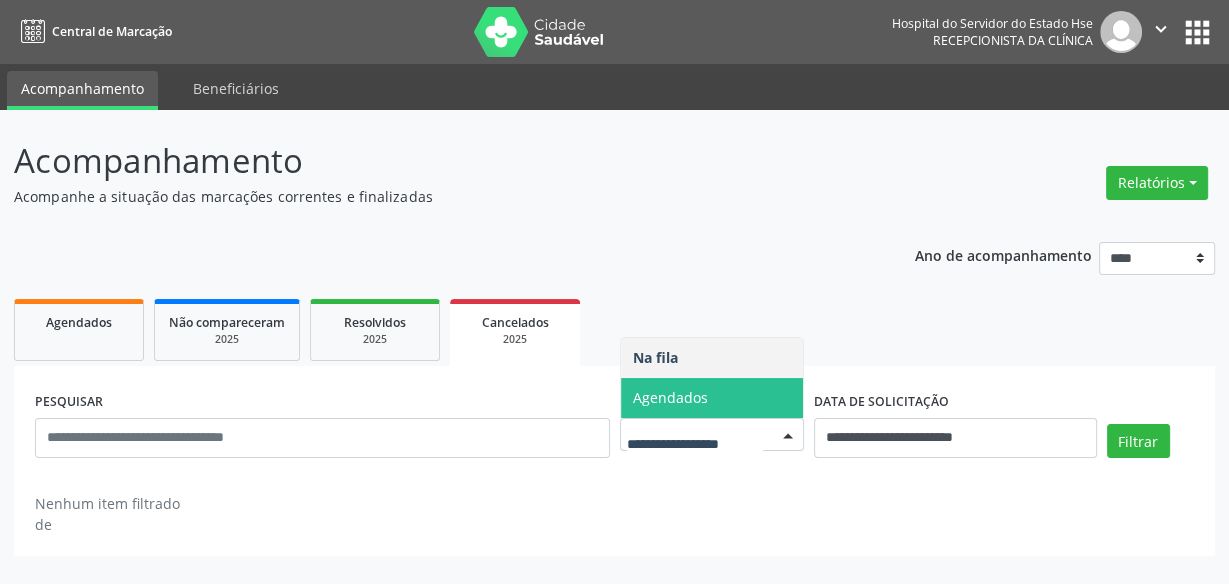 click on "Agendados" at bounding box center [712, 398] 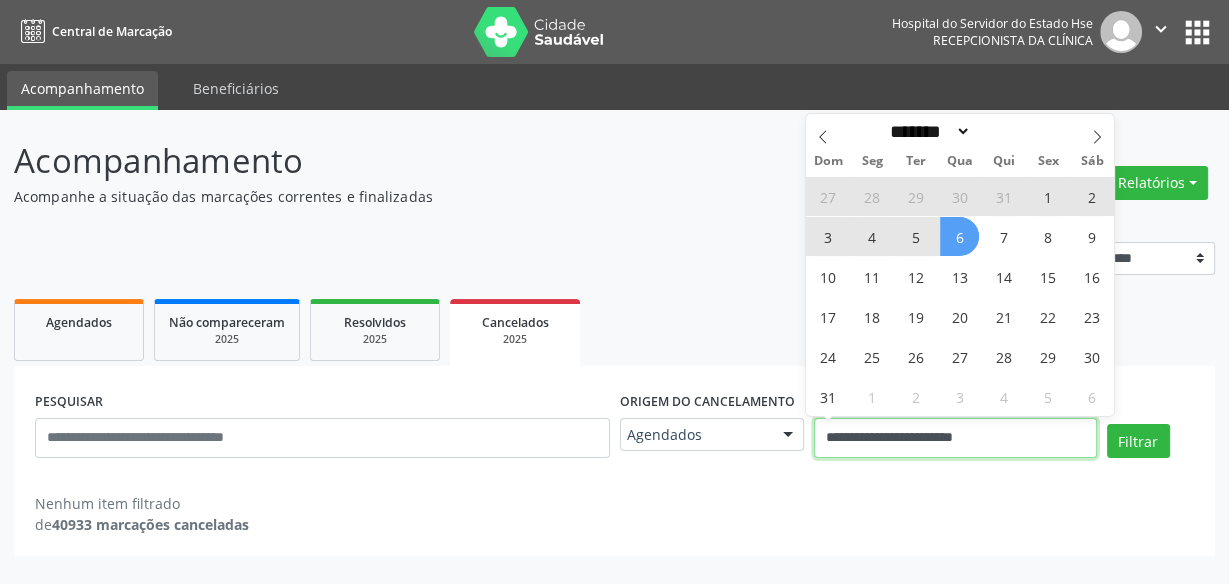 click on "**********" at bounding box center (955, 438) 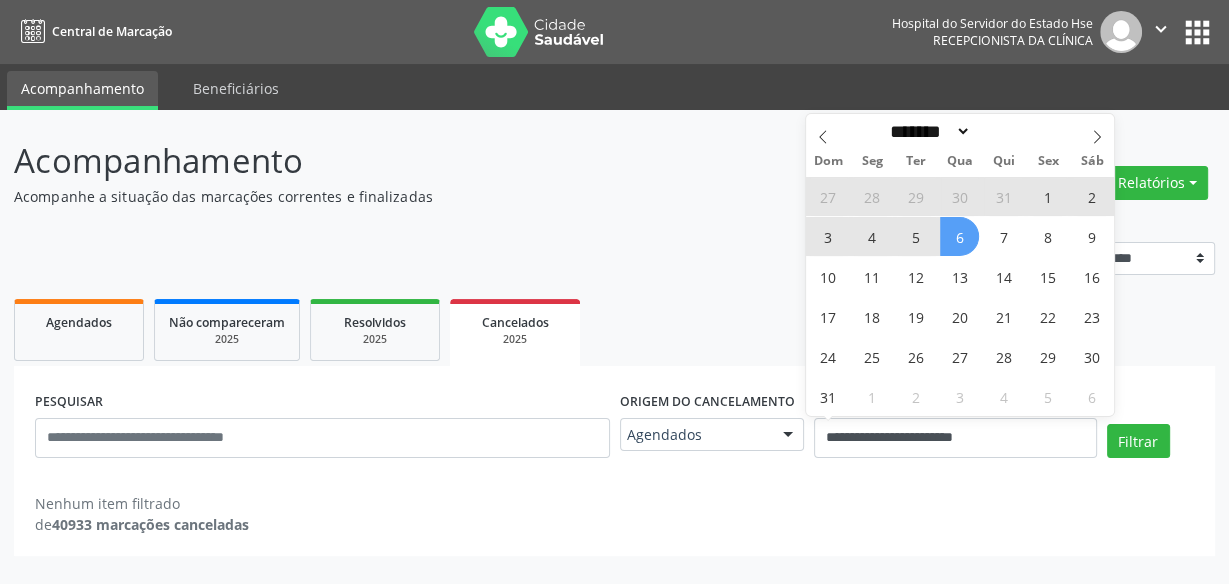 click on "6" at bounding box center [959, 236] 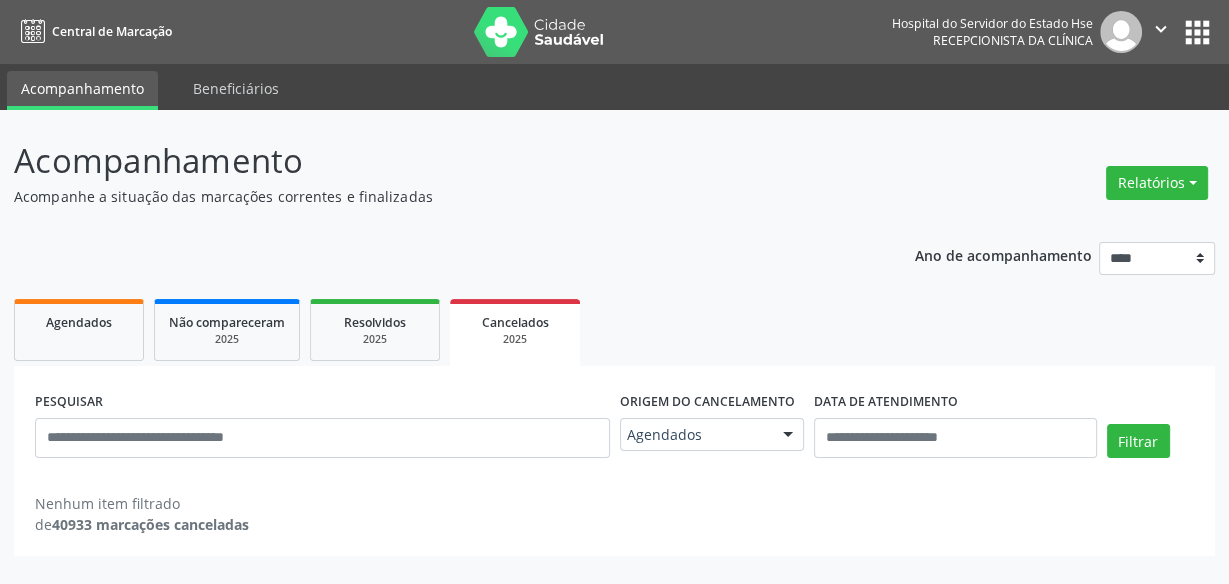 click on "Acompanhamento
Acompanhe a situação das marcações correntes e finalizadas
Relatórios
Agendamentos
Procedimentos realizados
Ano de acompanhamento
**** **** **** **** ****   Agendados   Não compareceram
2025
Resolvidos
2025
Cancelados
2025
PESQUISAR
Origem do cancelamento
Agendados         Na fila   Agendados
Nenhum resultado encontrado para: "   "
Não há nenhuma opção para ser exibida.
DATA DE ATENDIMENTO
Filtrar
Grupo/Subgrupo
Selecione um grupo ou subgrupo
Todos os grupos e subgrupos
Nenhum resultado encontrado para: "   "
Nenhuma opção encontrada
Item de agendamento
Selecionar procedimento
#0000 - Alergologia   #0001 - Angiologia" at bounding box center [614, 346] 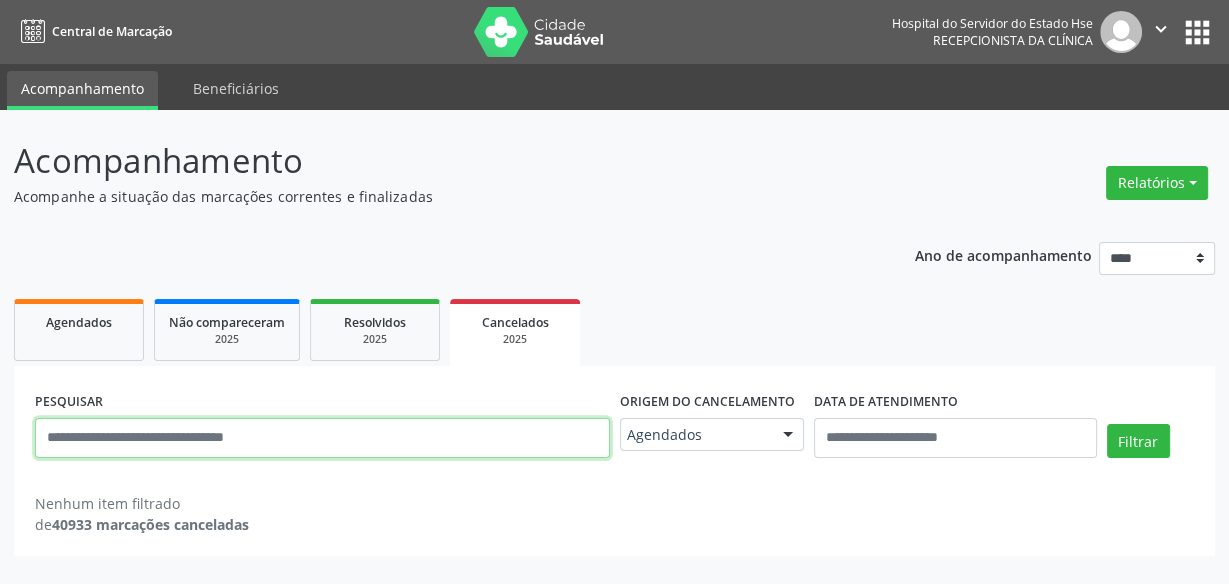 click at bounding box center (322, 438) 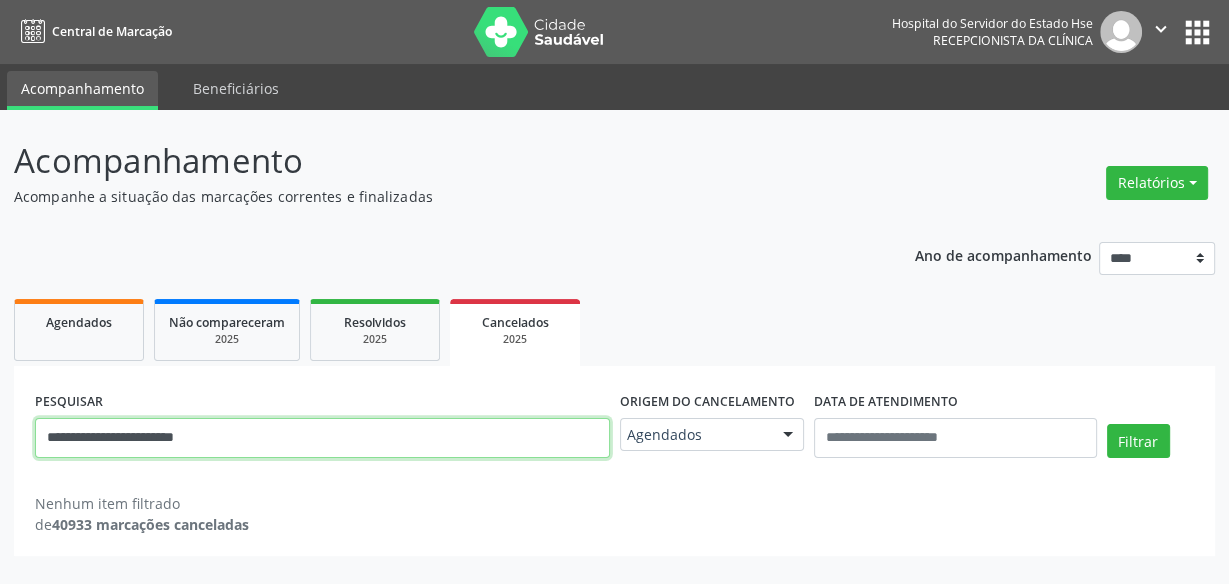 type on "**********" 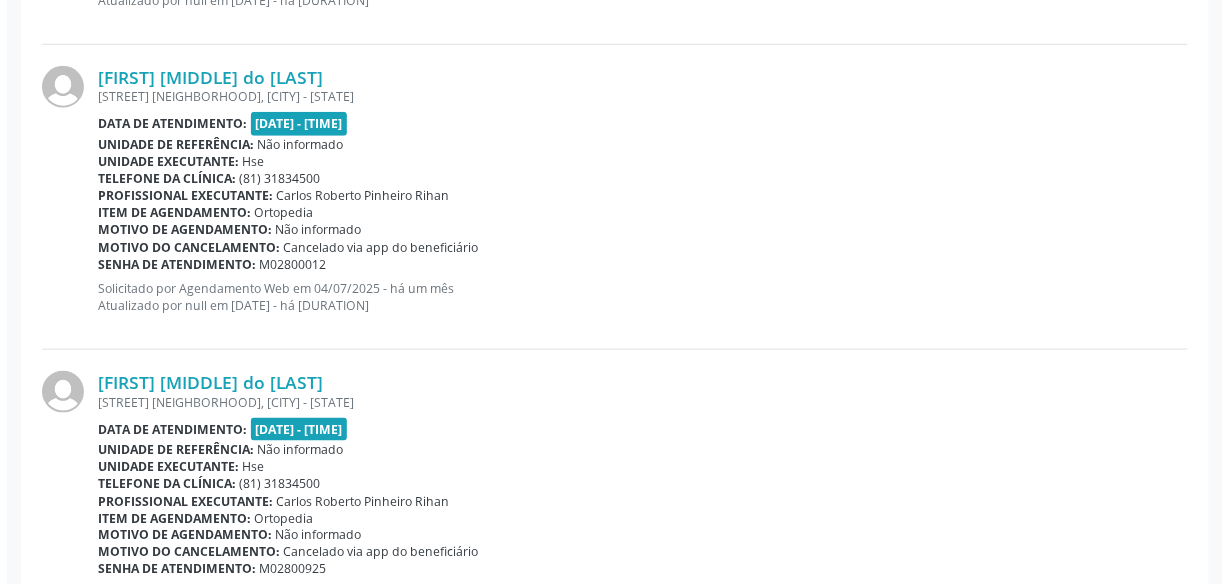 scroll, scrollTop: 2367, scrollLeft: 0, axis: vertical 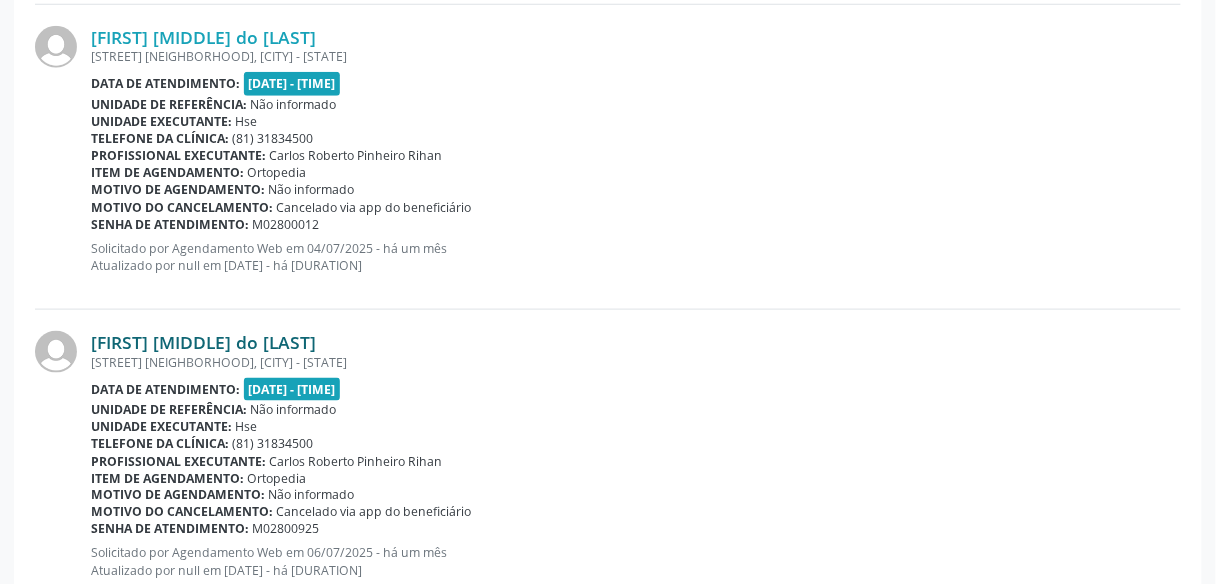 click on "[FIRST] [LAST]" at bounding box center (203, 342) 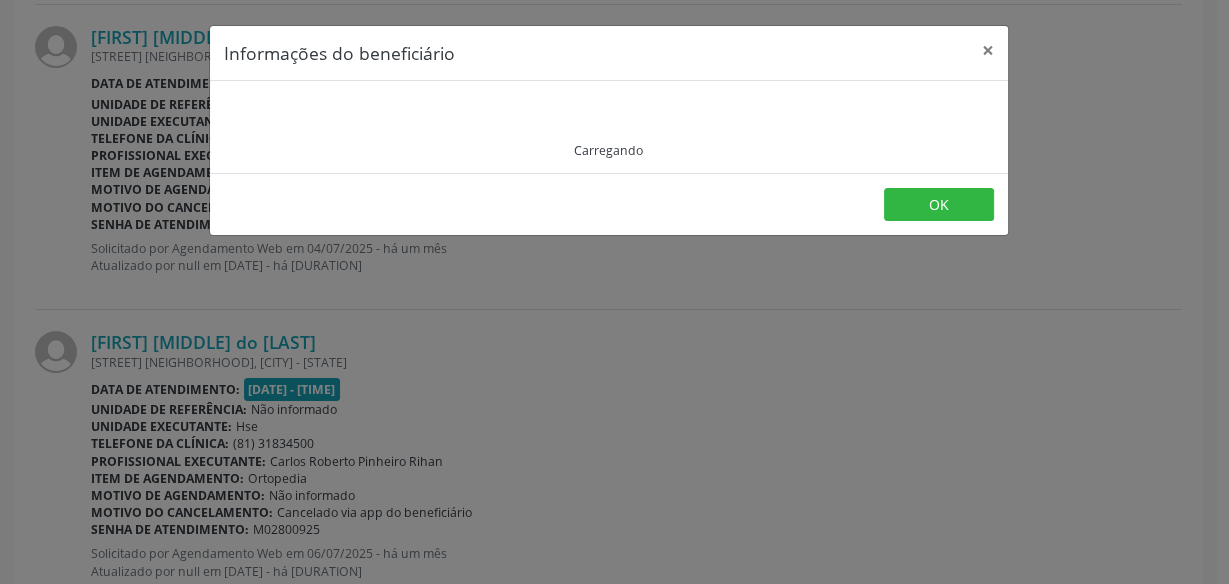 click on "Carregando" at bounding box center (609, 127) 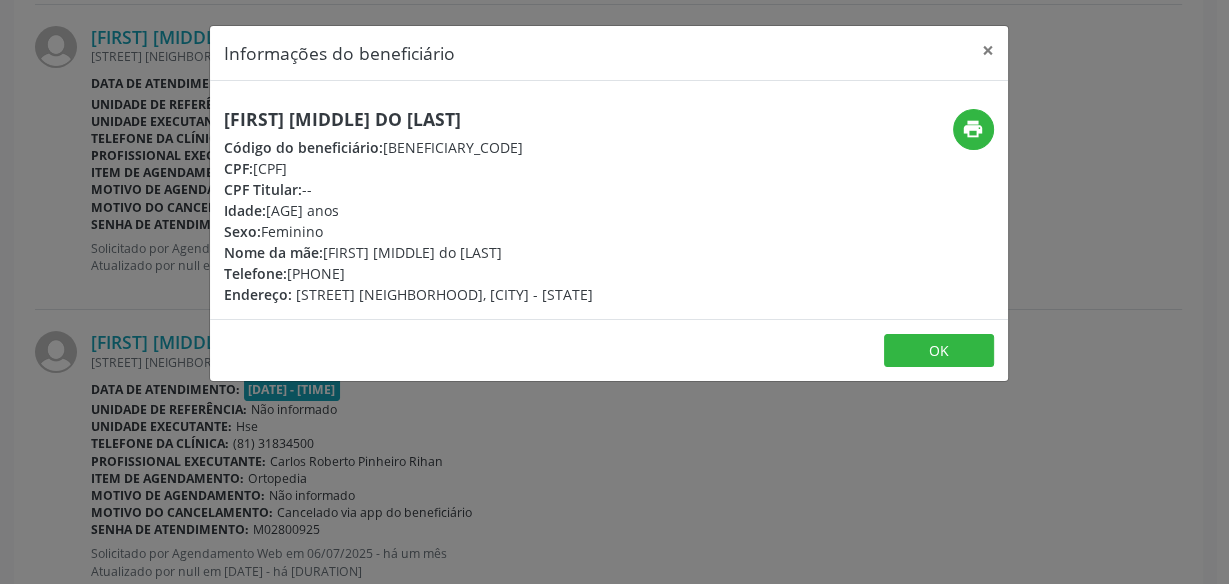 click on "[FIRST] [LAST]
Código do beneficiário:
[NUMBER]
CPF:
[CPF]
CPF Titular:
--
Idade:
[AGE] anos
Sexo:
Feminino
Nome da mãe:
[FIRST] [LAST]
Telefone:
([PHONE])
Endereço:
[STREET], [DISTRICT], [CITY] - [STATE]
print" at bounding box center [609, 200] 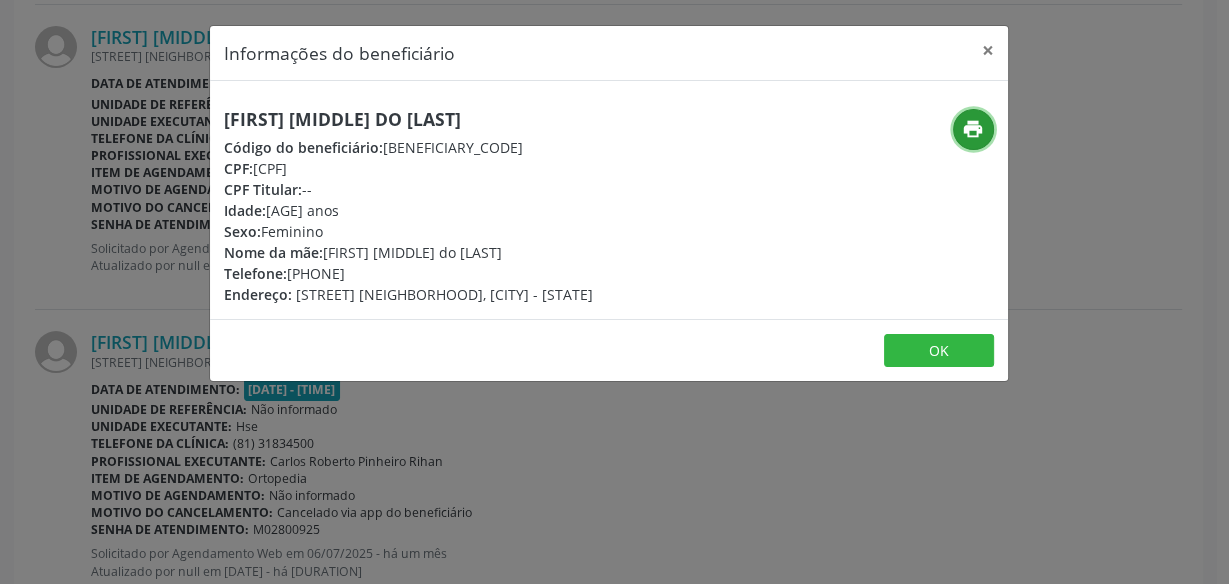 click on "print" at bounding box center [973, 129] 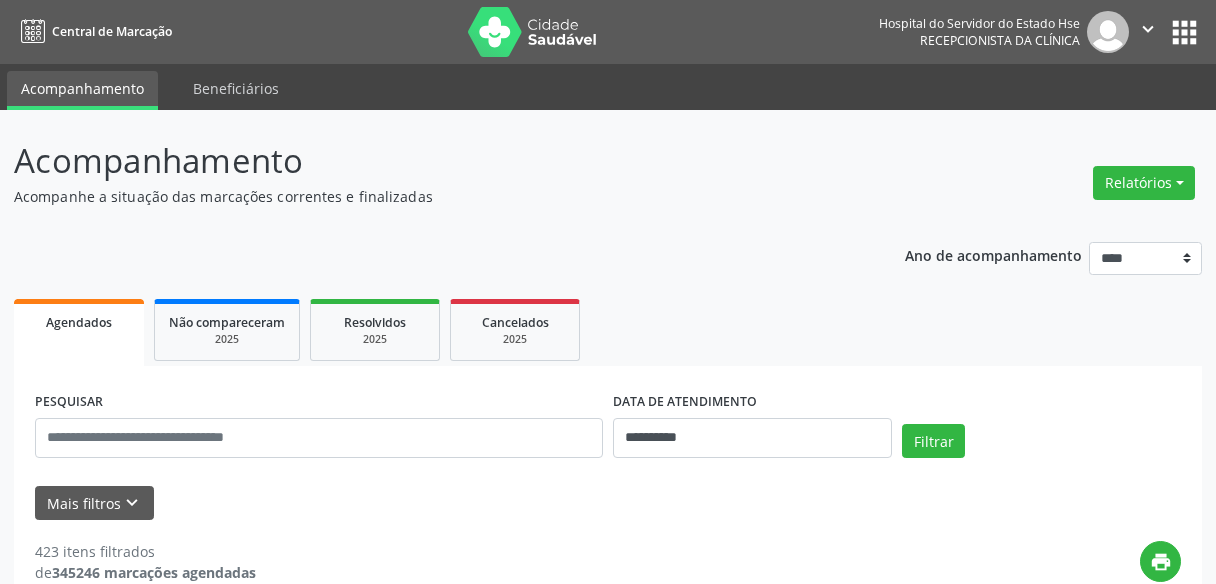 scroll, scrollTop: 0, scrollLeft: 0, axis: both 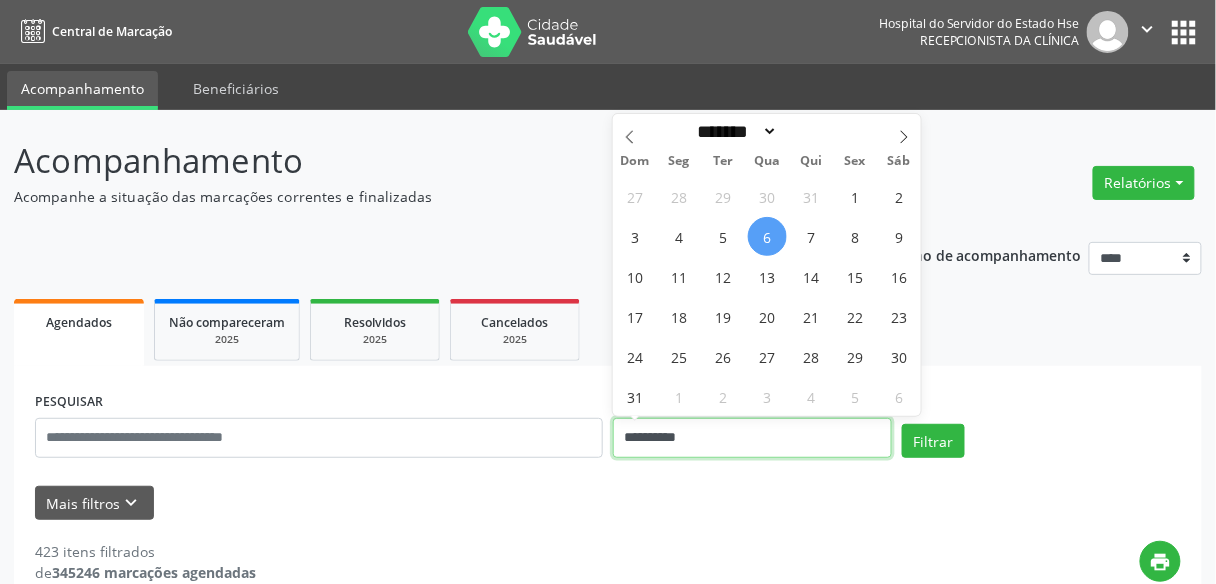 click on "**********" at bounding box center [752, 438] 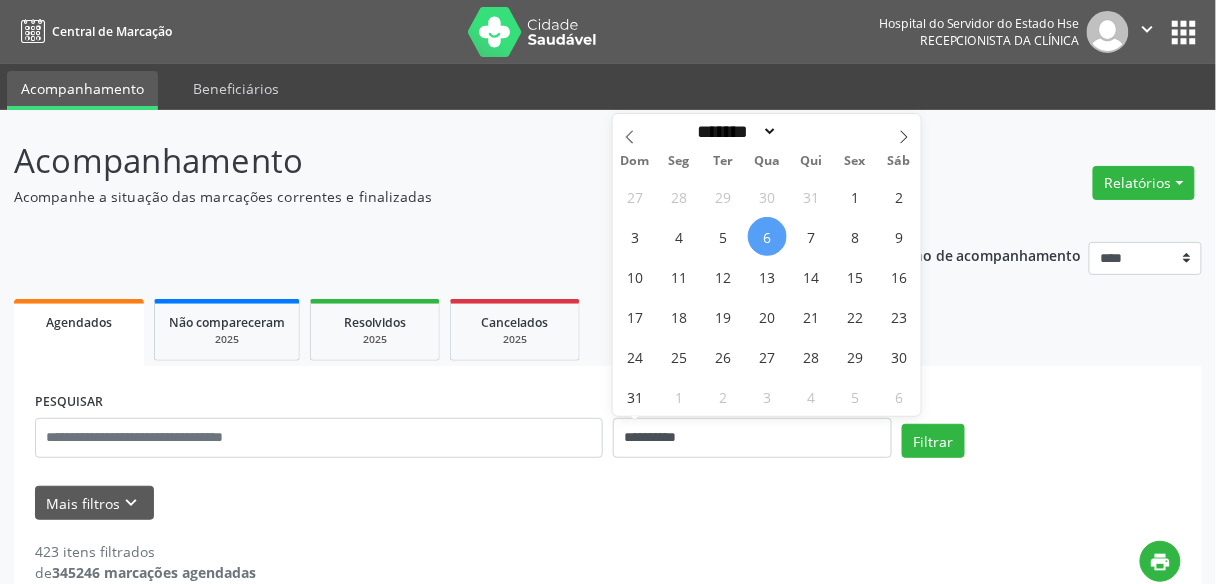 select on "*" 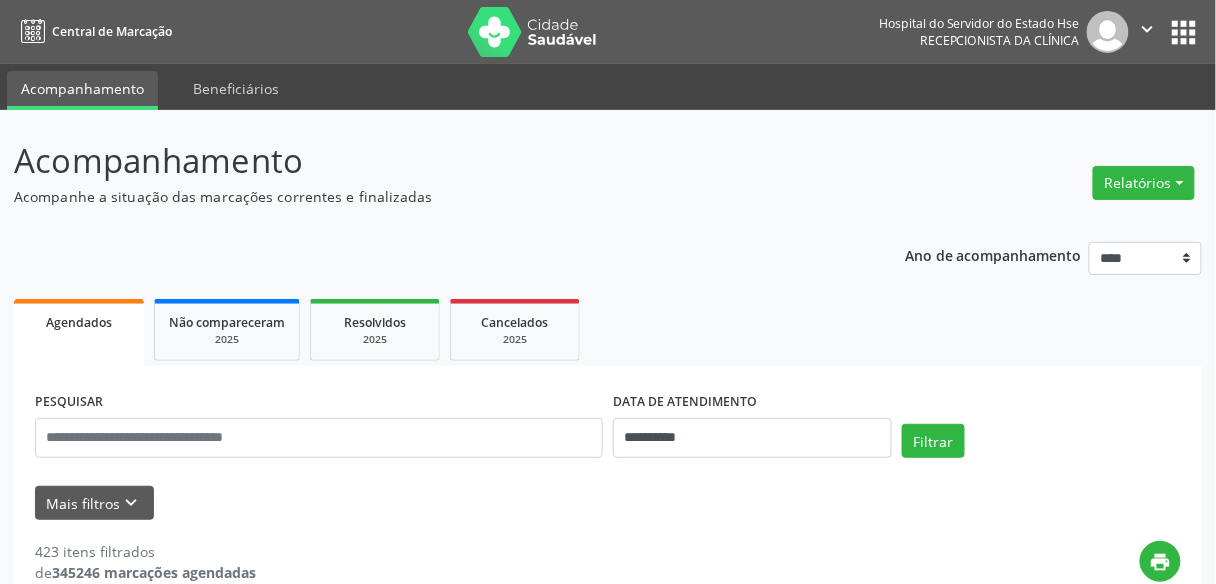 click on "**********" at bounding box center (608, 2743) 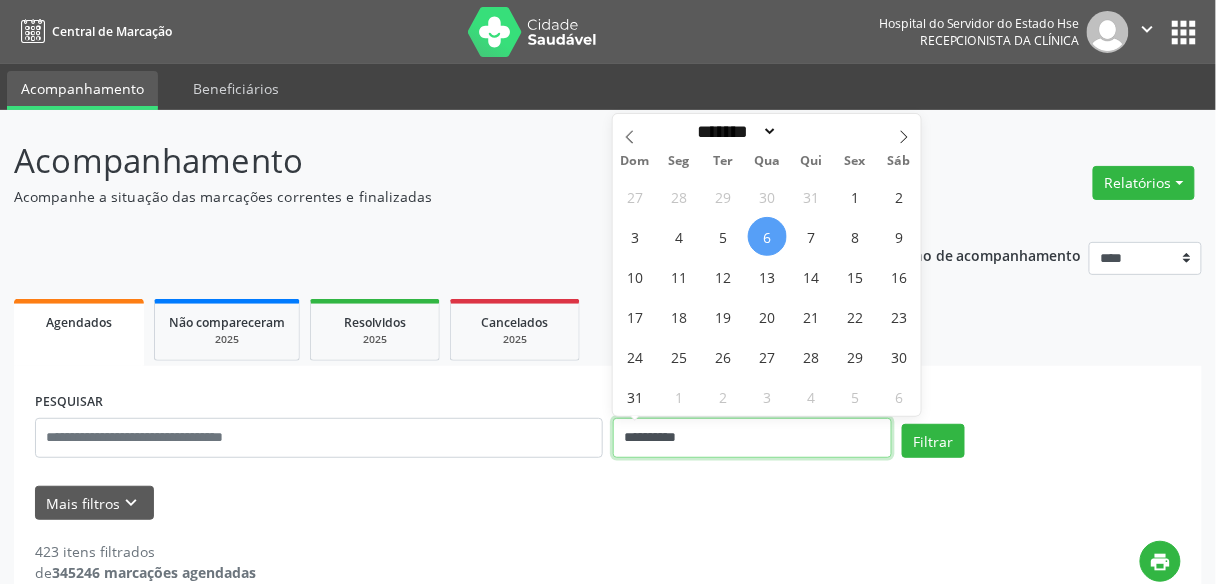 click on "**********" at bounding box center (752, 438) 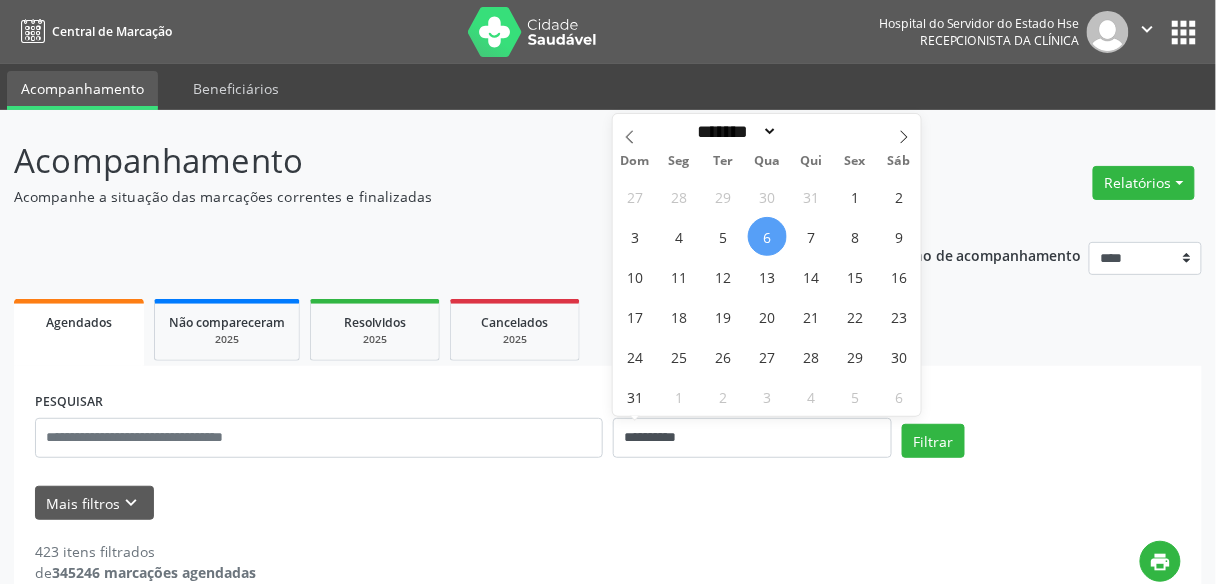 click on "6" at bounding box center (767, 236) 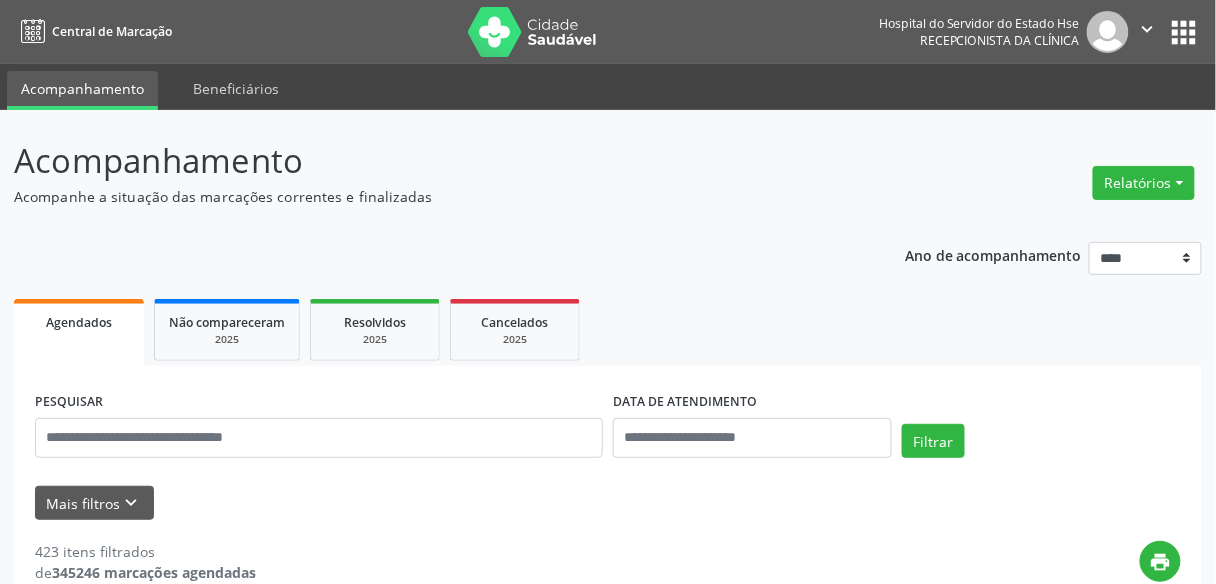click on "Acompanhamento
Acompanhe a situação das marcações correntes e finalizadas
Relatórios
Agendamentos
Procedimentos realizados
Ano de acompanhamento
**** **** **** **** ****   Agendados   Não compareceram
2025
Resolvidos
2025
Cancelados
2025
PESQUISAR
DATA DE ATENDIMENTO
Filtrar
UNIDADE EXECUTANTE
Selecione uma unidade
Todos as unidades   Hse
Nenhum resultado encontrado para: "   "
Não há nenhuma opção para ser exibida.
PROFISSIONAL EXECUTANTE
Selecione um profissional
Nenhum resultado encontrado para: "   "
Não há nenhuma opção para ser exibida.
Grupo/Subgrupo
Selecione um grupo ou subgrupo
"" at bounding box center [608, 2697] 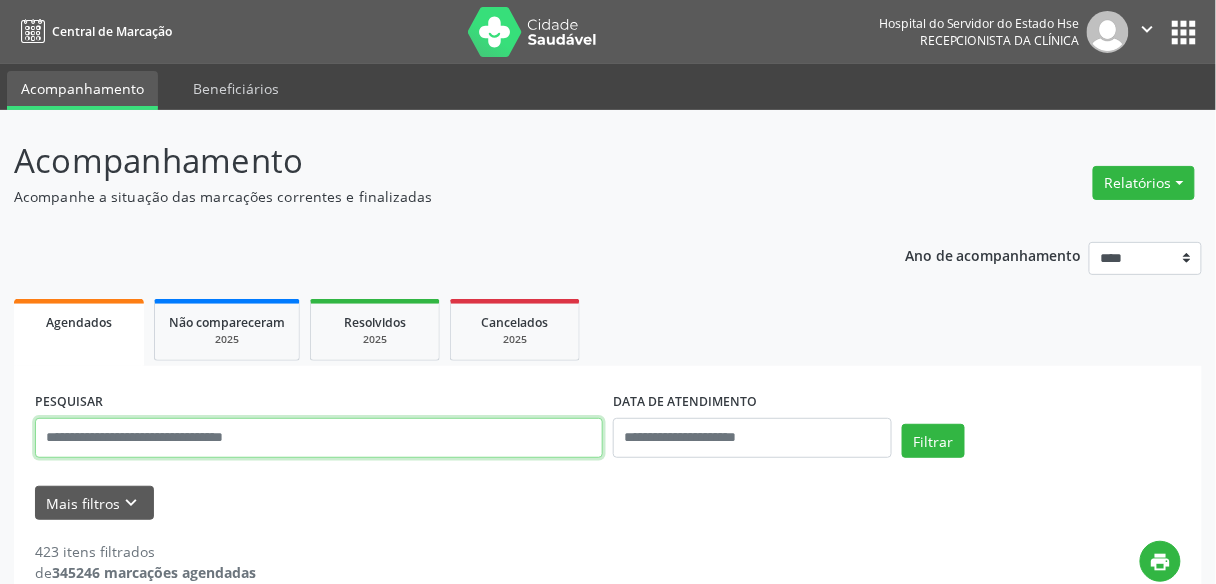 click at bounding box center [319, 438] 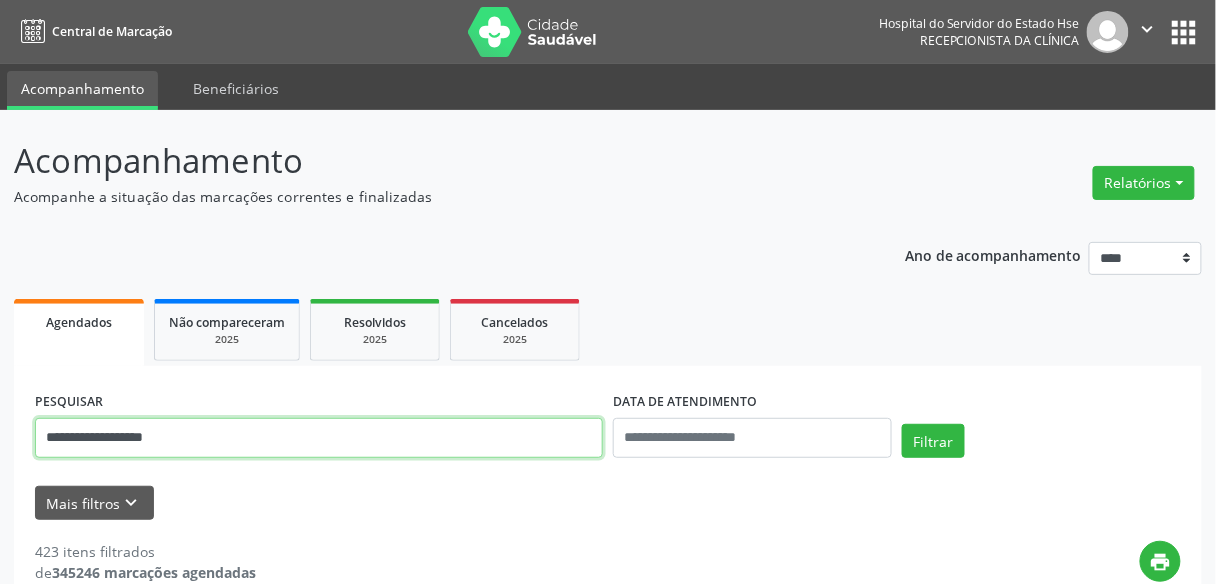 click on "Filtrar" at bounding box center (933, 441) 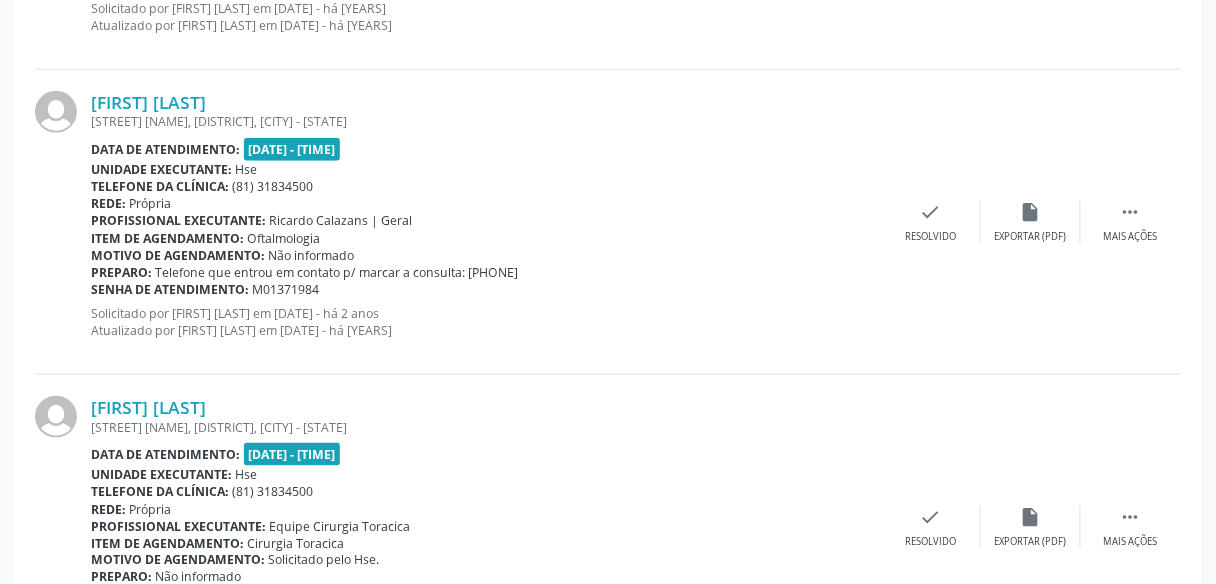 scroll, scrollTop: 4680, scrollLeft: 0, axis: vertical 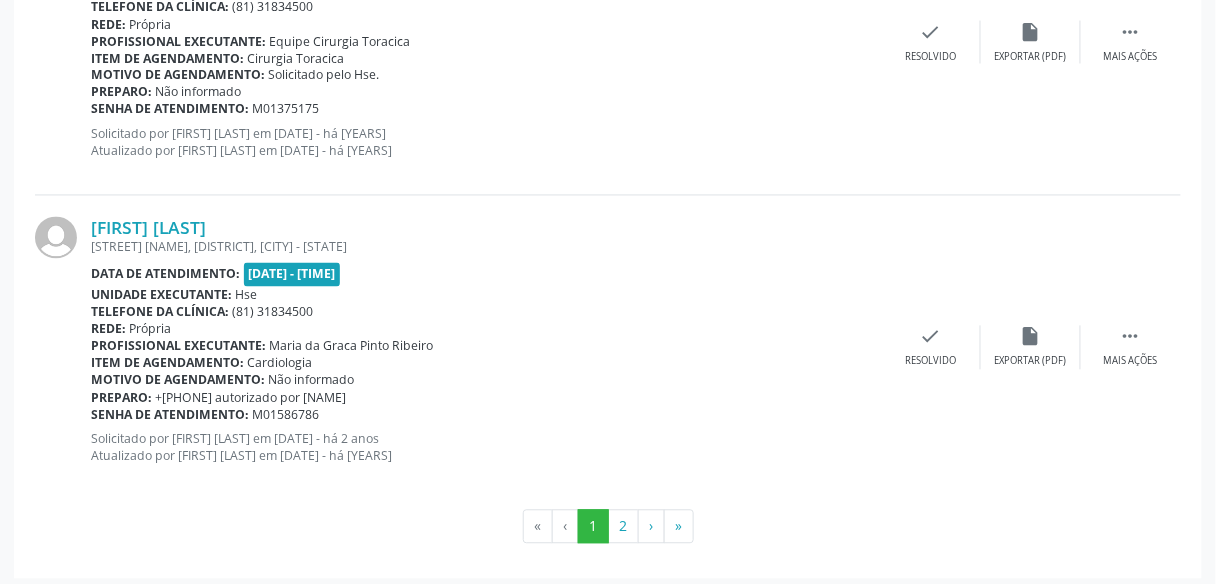 click on "17 itens filtrados
de
345246 marcações agendadas
Página 1 de 2
print
[FIRST] [LAST]
[STREET], [NEIGHBORHOOD], [CITY] - [STATE]
Data de atendimento:
[DATE] - [TIME]
Unidade executante:
Hse
Telefone da clínica:
[PHONE]
Rede:
Própria
Profissional executante:
[FIRST] [LAST]
Item de agendamento:
Pneumologia
Motivo de agendamento:
Não informado
Preparo:
Não informado
Senha de atendimento:
M00146074
Solicitado por [FIRST] [LAST] em [DATE] - há 4 anos
Atualizado por [FIRST] [LAST] em [DATE] - há 3 anos

Mais ações
insert_drive_file
Exportar (PDF)
check
Resolvido
[FIRST] [LAST]
Data de atendimento:" at bounding box center (608, -1809) 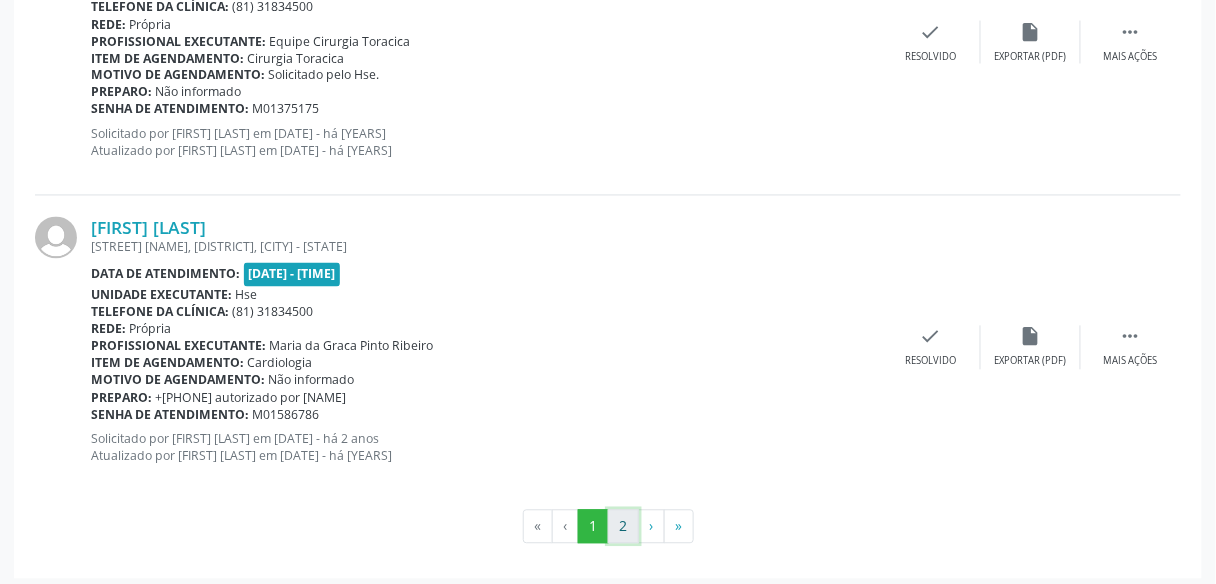 click on "2" at bounding box center (623, 527) 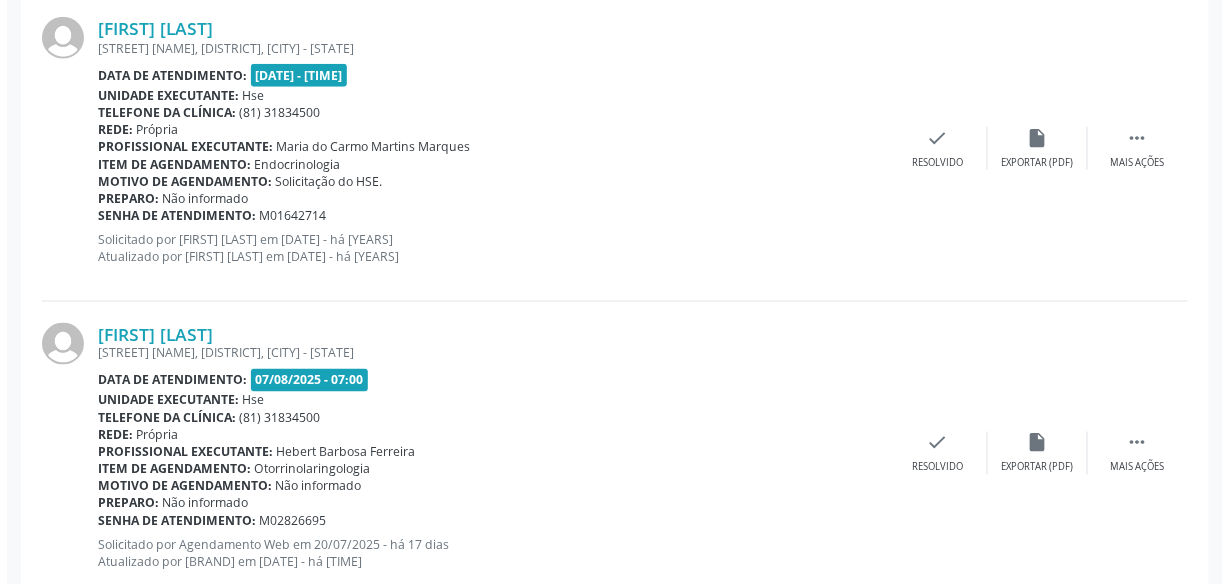 scroll, scrollTop: 716, scrollLeft: 0, axis: vertical 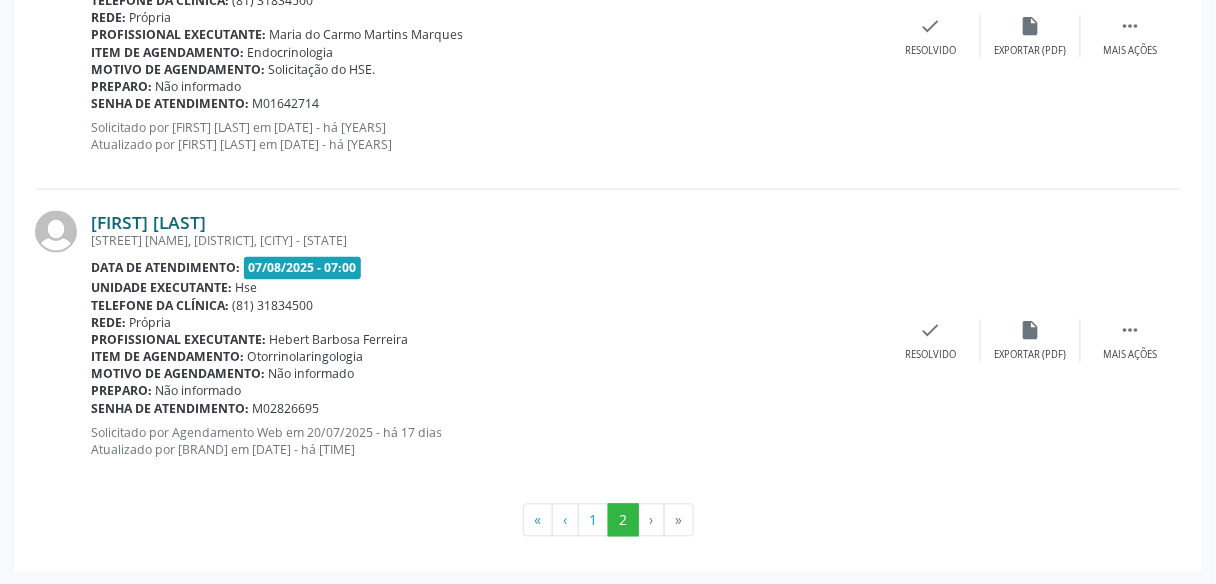 click on "[FIRST] [LAST]" at bounding box center [148, 222] 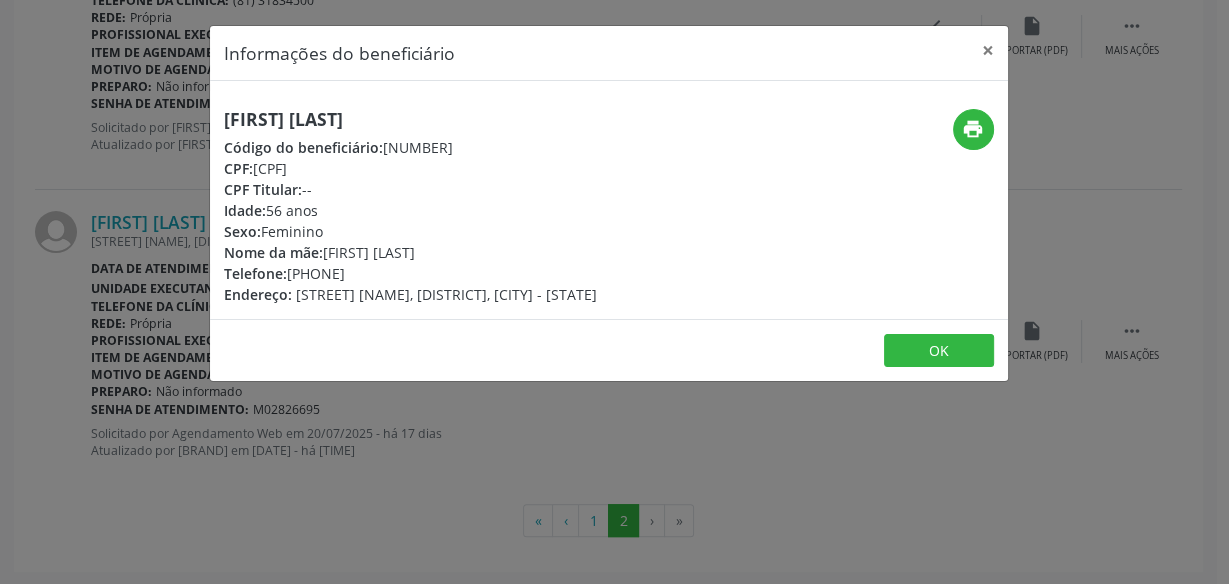 click on "[FIRST] [LAST]" at bounding box center (410, 119) 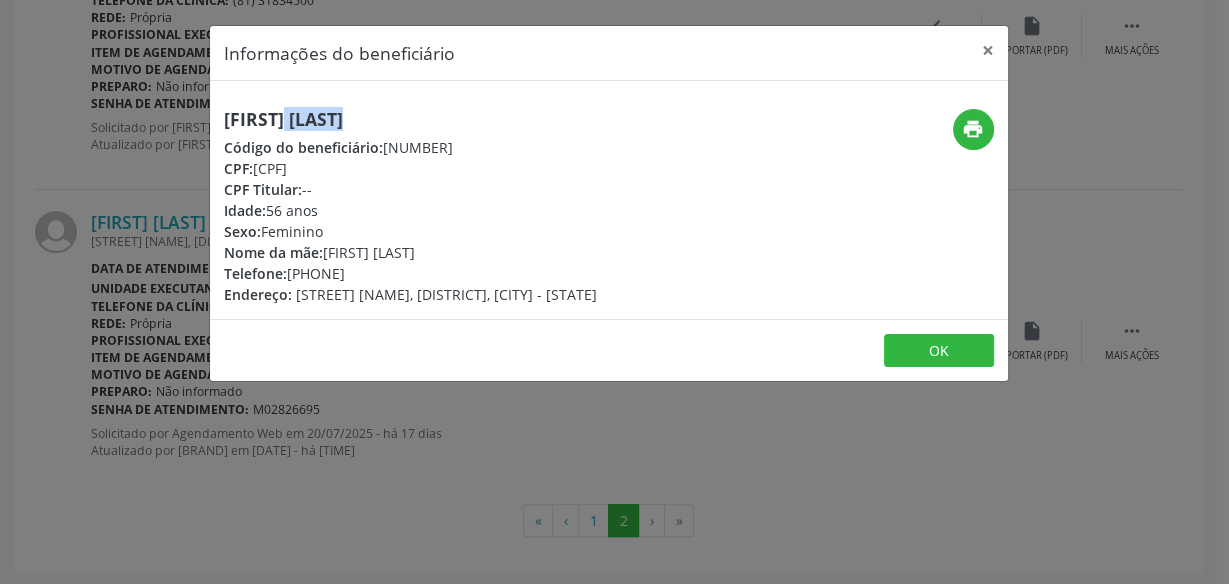 click on "[FIRST] [LAST]" at bounding box center (410, 119) 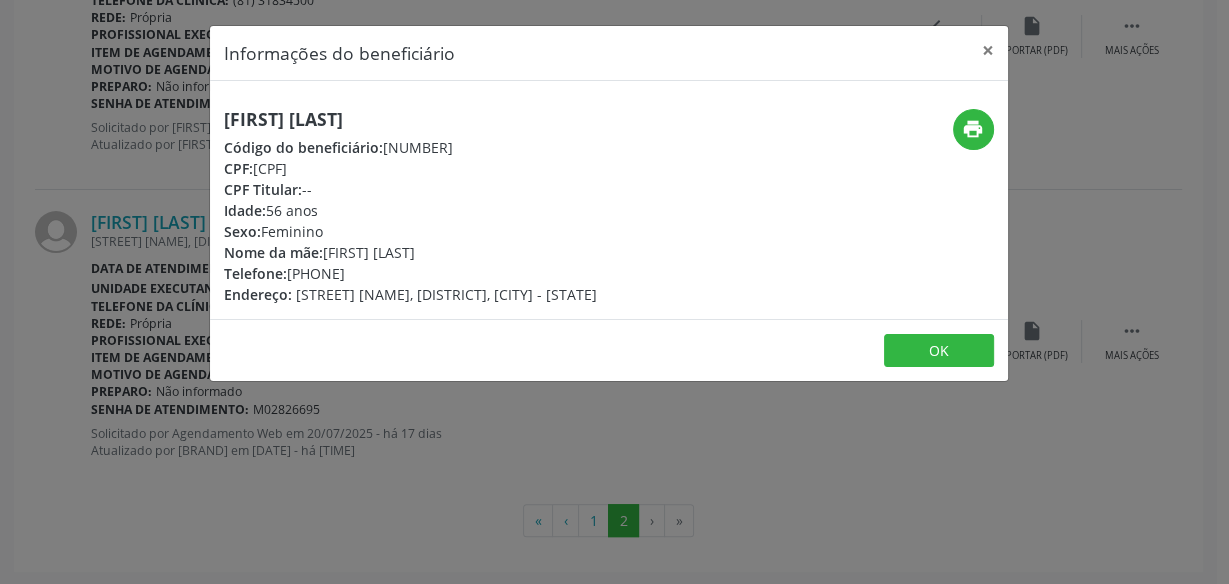 click on "Informações do beneficiário ×
[FIRST] [LAST]
Código do beneficiário:
9000378497
CPF:
[CPF]
CPF Titular:
--
Idade:
56 anos
Sexo:
Feminino
Nome da mãe:
[FIRST] [LAST]
Telefone:
[PHONE]
Endereço:
[STREET], [NEIGHBORHOOD], [CITY] - [STATE]
print OK" at bounding box center [614, 292] 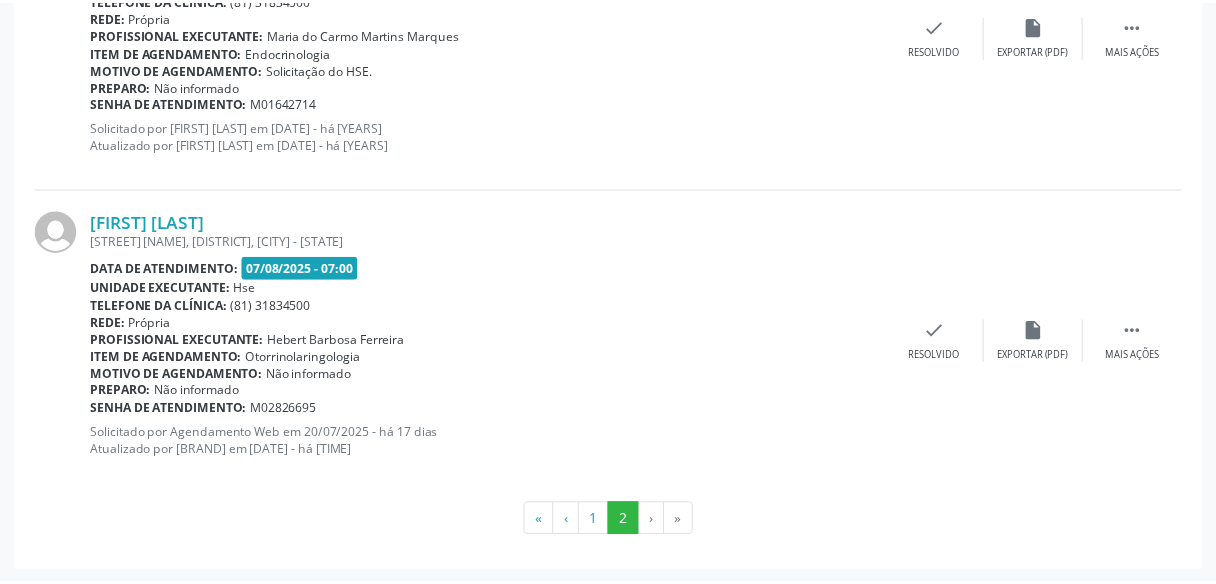 scroll, scrollTop: 0, scrollLeft: 0, axis: both 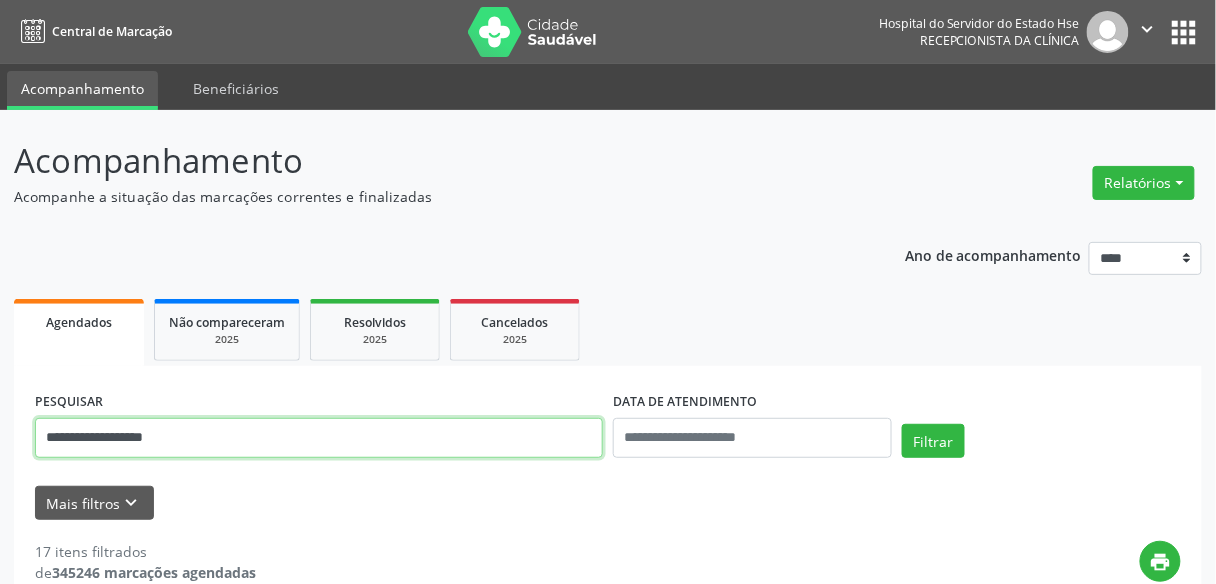 click on "**********" at bounding box center (319, 438) 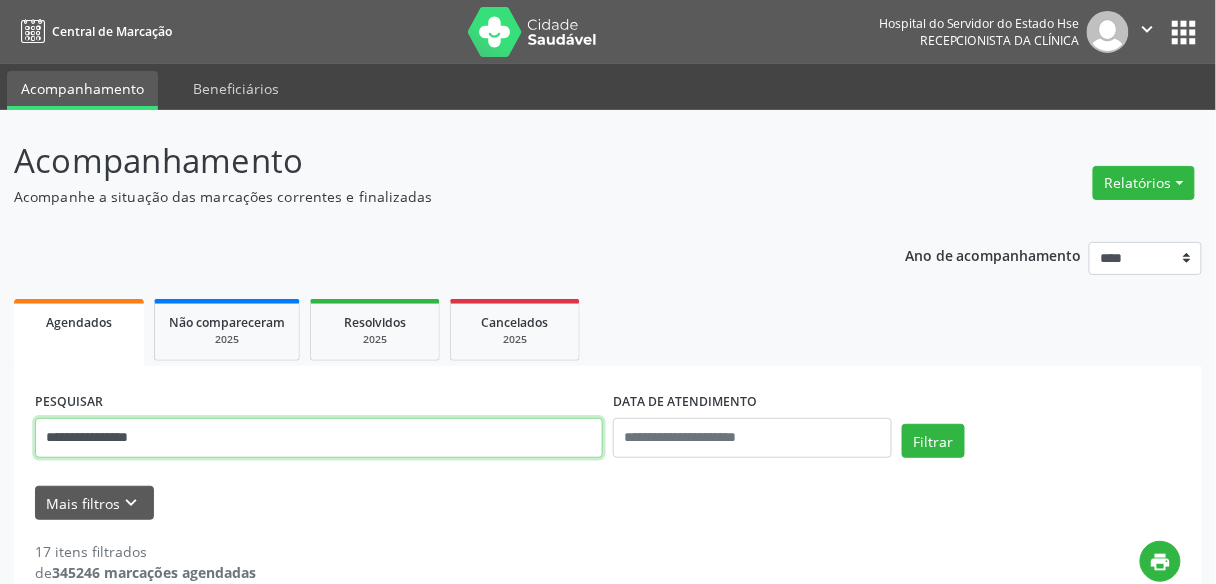 click on "Filtrar" at bounding box center [933, 441] 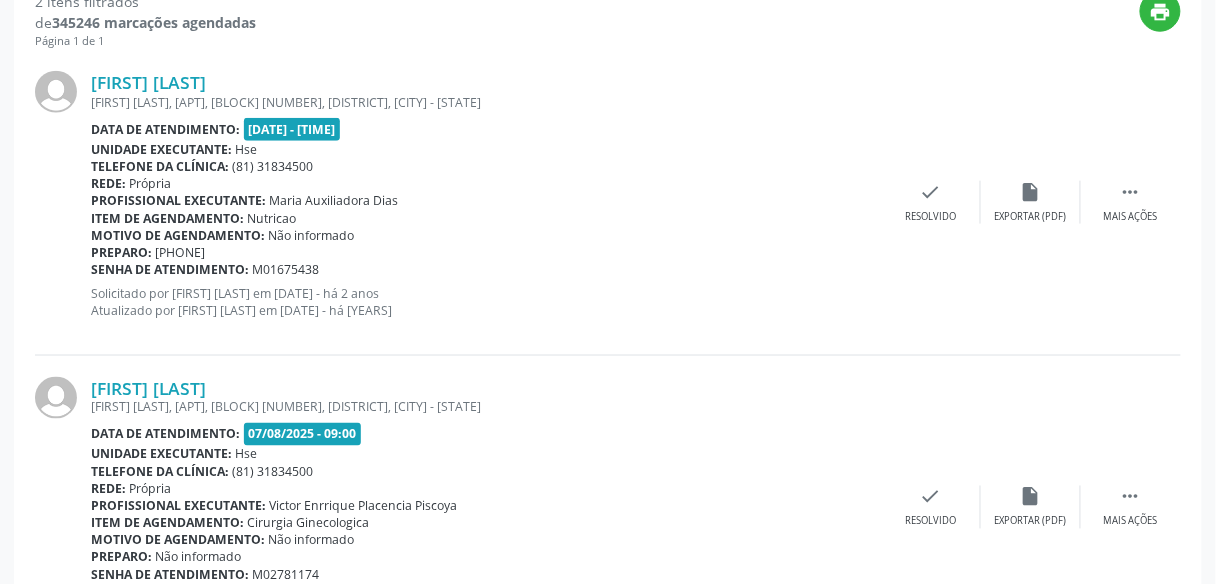 scroll, scrollTop: 0, scrollLeft: 0, axis: both 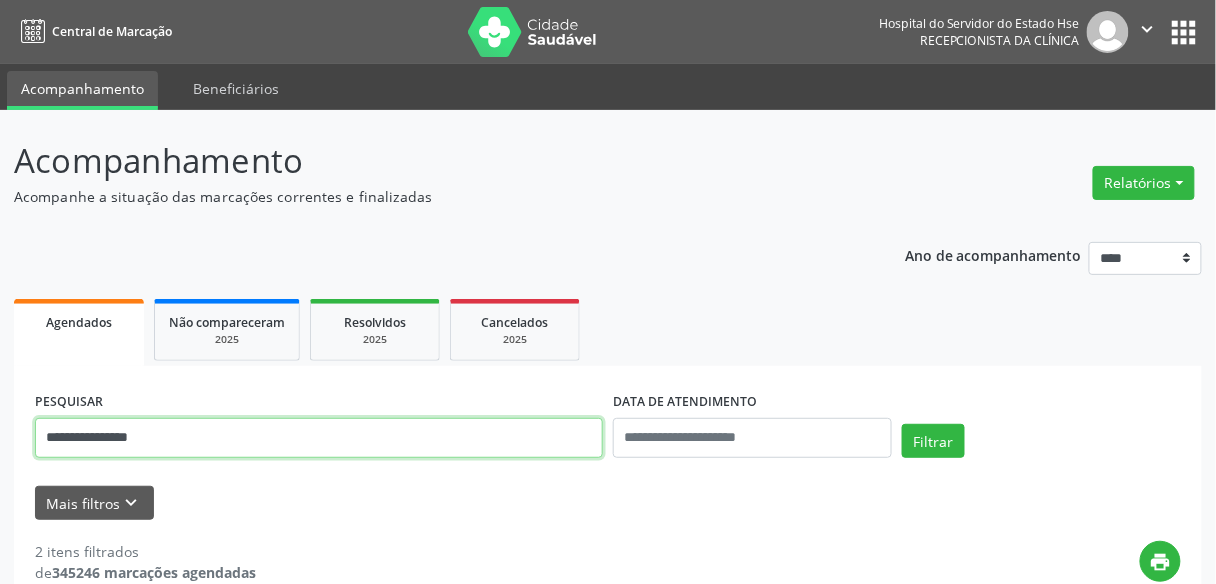 click on "**********" at bounding box center [319, 438] 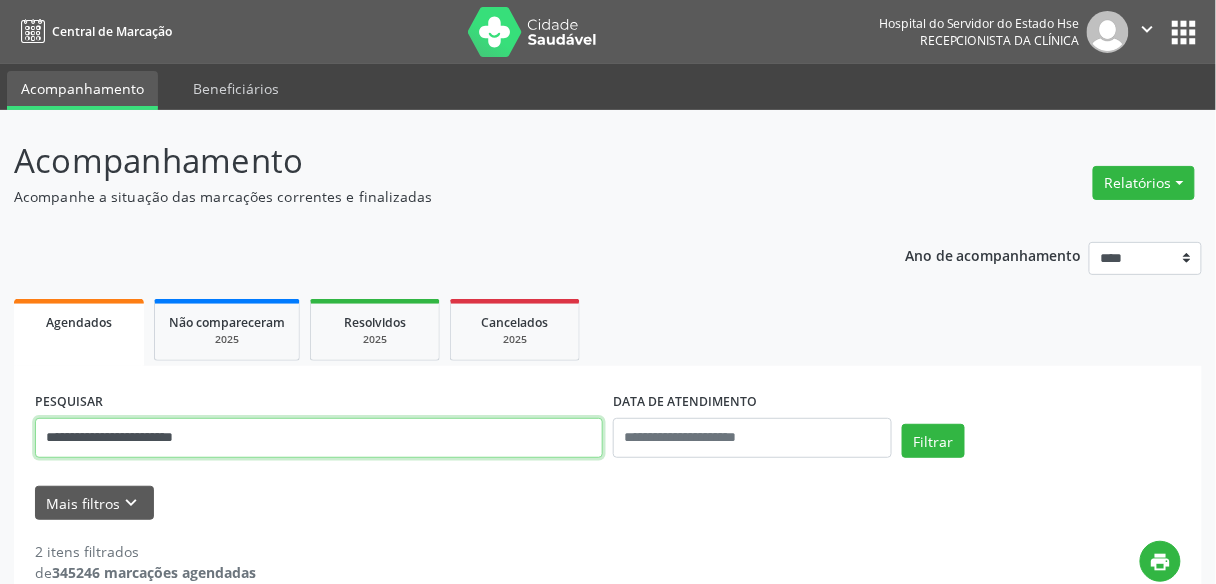 click on "Filtrar" at bounding box center [933, 441] 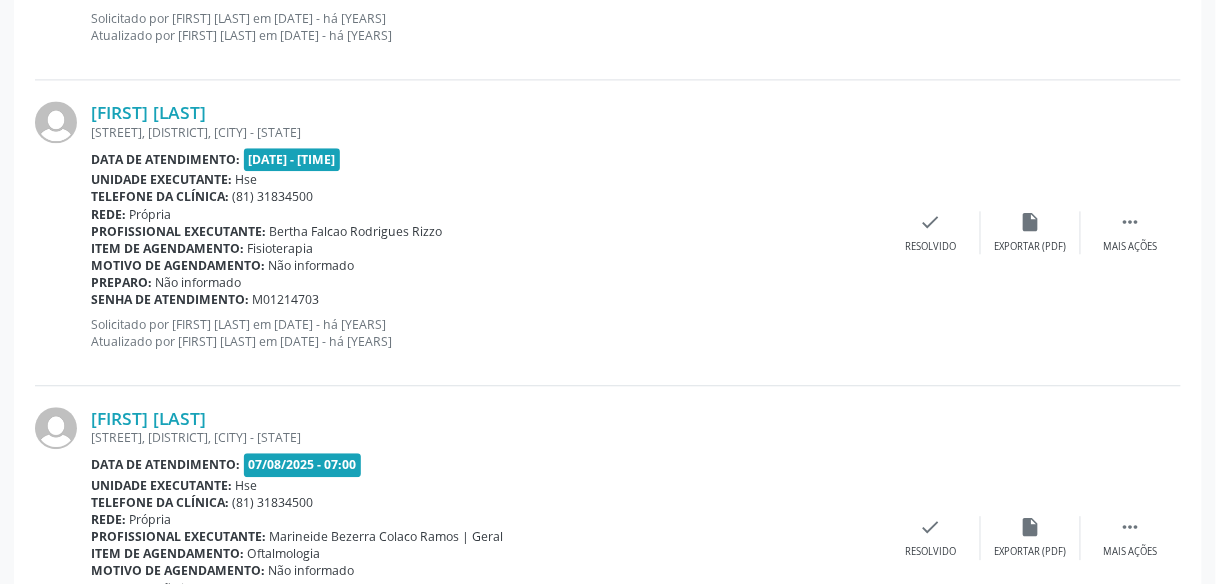 scroll, scrollTop: 3099, scrollLeft: 0, axis: vertical 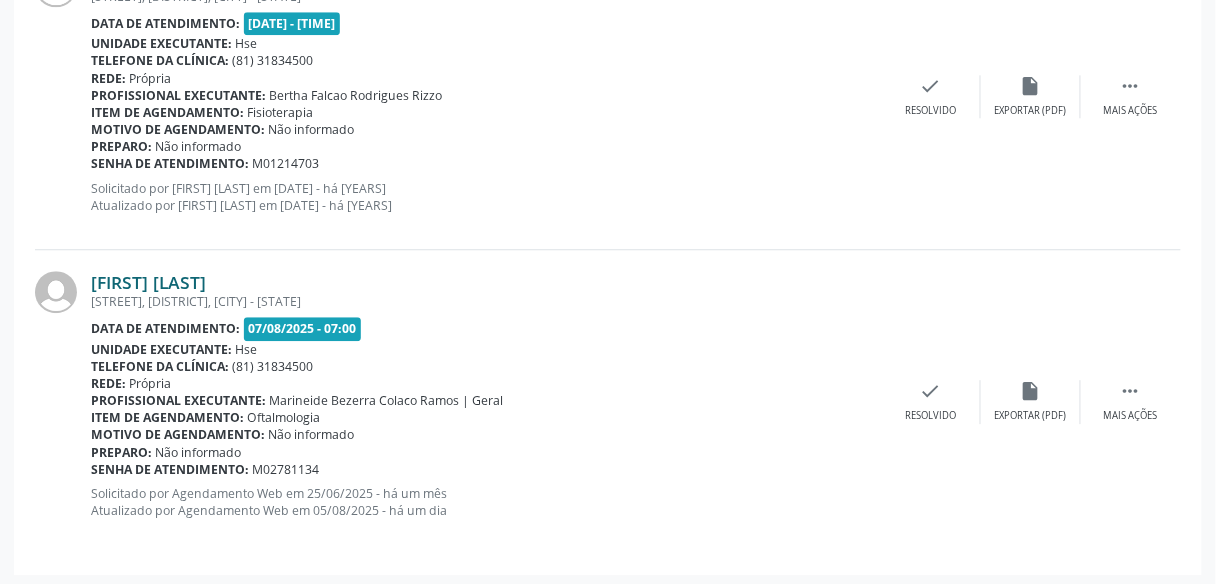 click on "[FIRST] [LAST]" at bounding box center (148, 282) 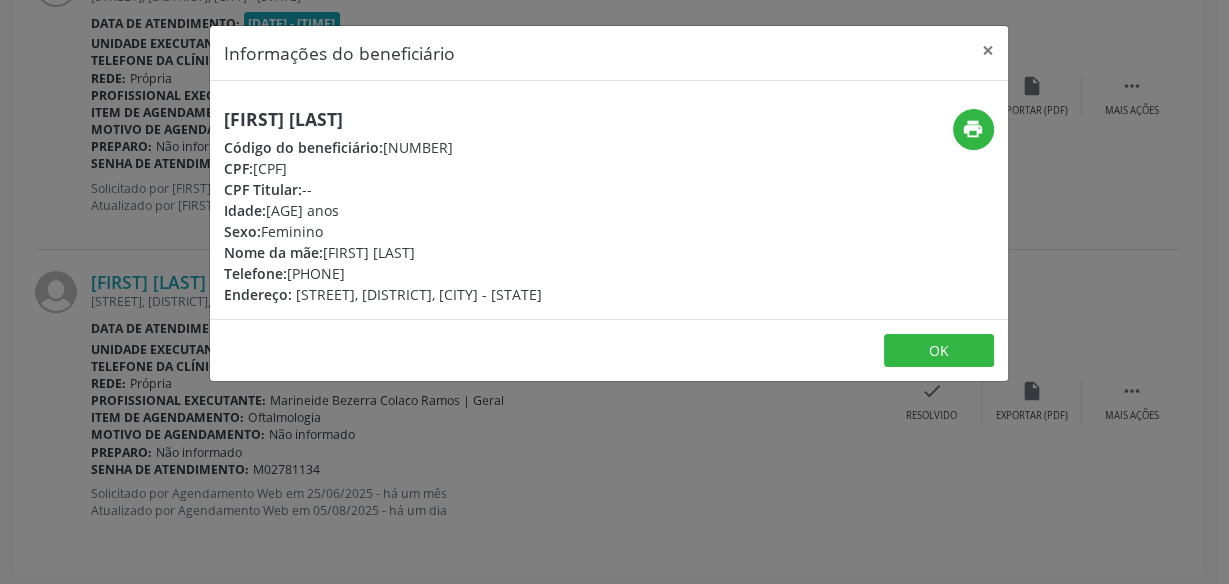 click on "[FIRST] [LAST]
Código do beneficiário:
[NUMBER]
CPF:
[CPF]
CPF Titular:
--
Idade:
[AGE] anos
Sexo:
Feminino
Nome da mãe:
[FIRST] [LAST]
Telefone:
([PHONE])
Endereço:
[STREET], [DISTRICT], [CITY] - [STATE]
print" at bounding box center [609, 200] 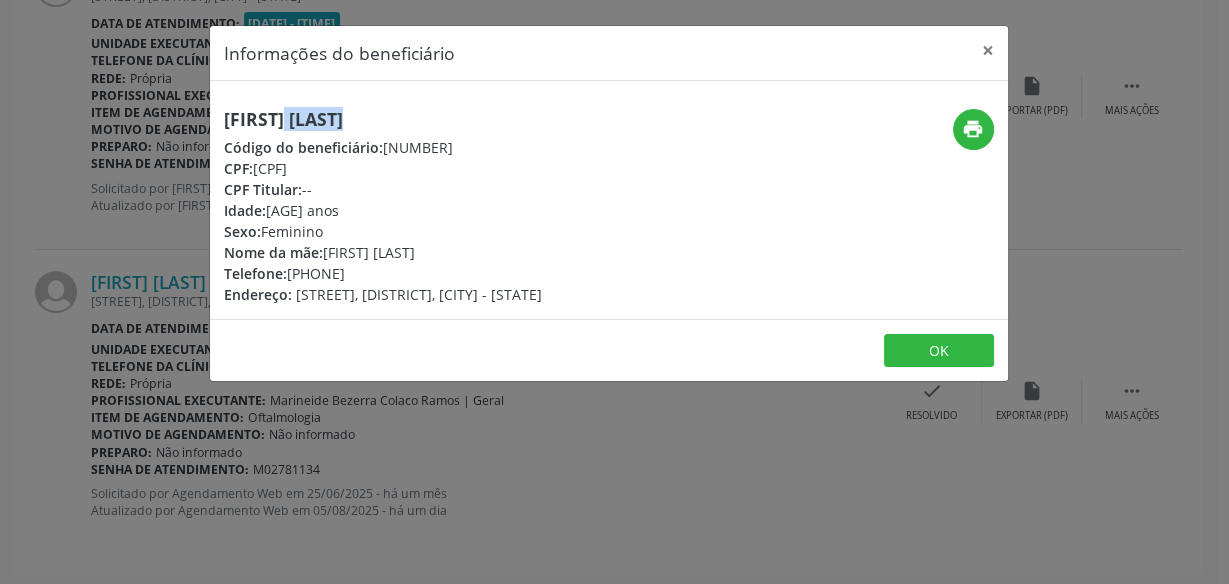 click on "[FIRST] [LAST]" at bounding box center [383, 119] 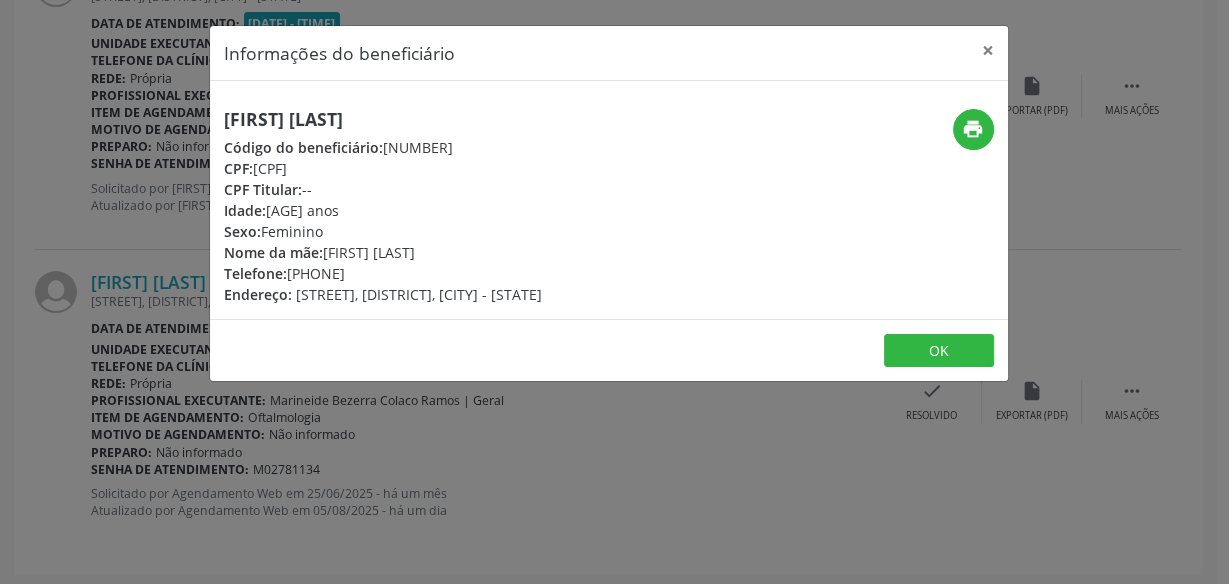 click on "[FIRST] [LAST]
Código do beneficiário:
[NUMBER]
CPF:
[CPF]
CPF Titular:
--
Idade:
[AGE] anos
Sexo:
Feminino
Nome da mãe:
[FIRST] [LAST]
Telefone:
([PHONE])
Endereço:
[STREET], [DISTRICT], [CITY] - [STATE]
print OK" at bounding box center (614, 292) 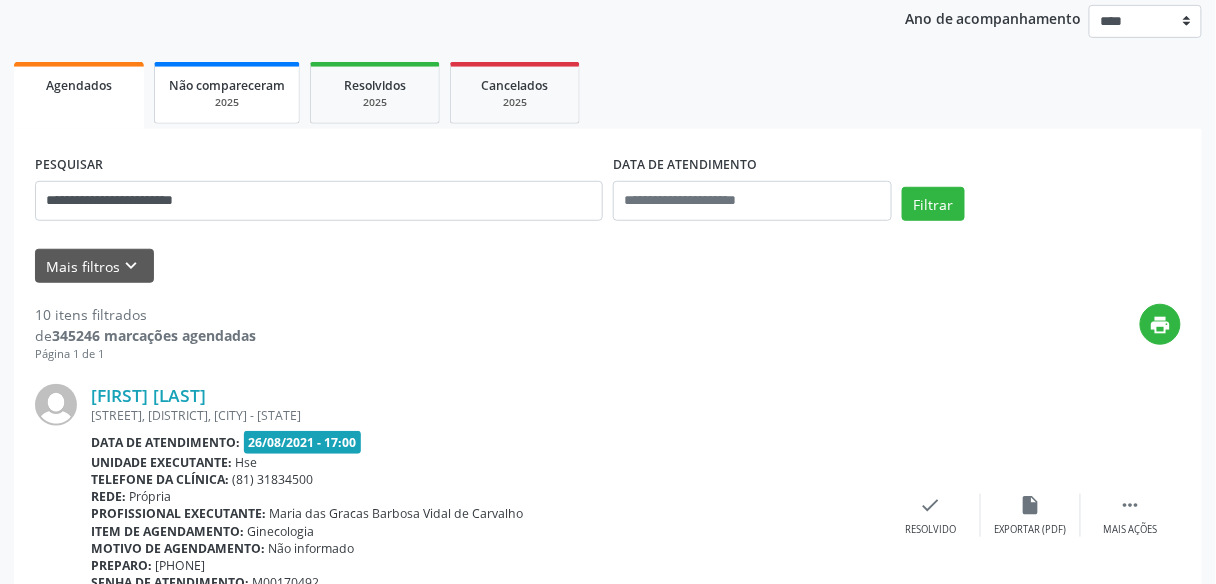 scroll, scrollTop: 139, scrollLeft: 0, axis: vertical 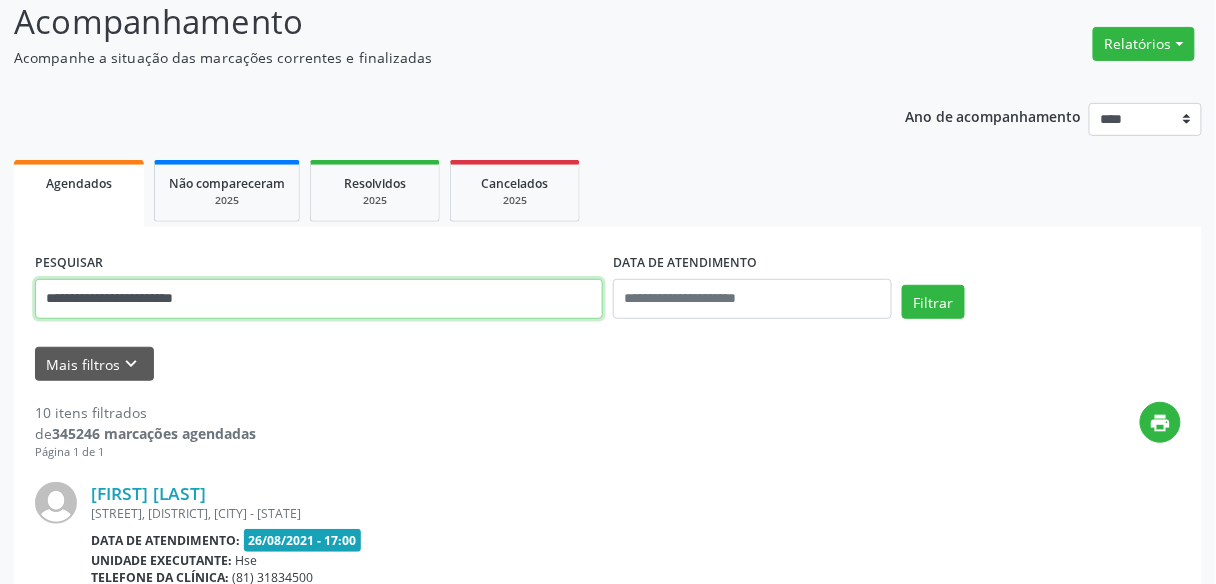click on "**********" at bounding box center (319, 299) 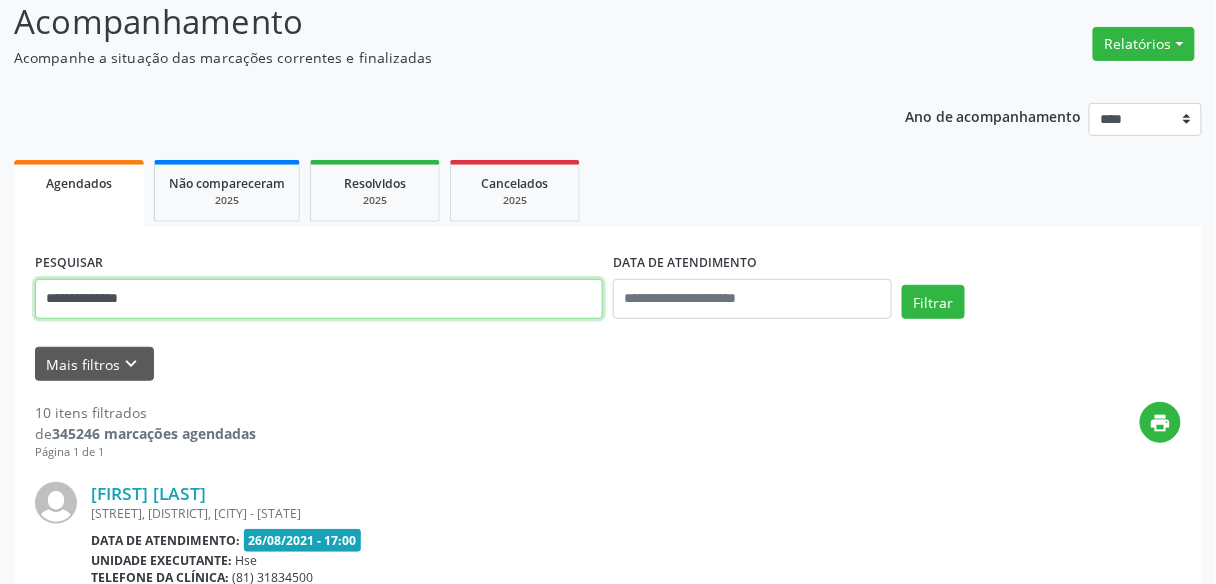type on "**********" 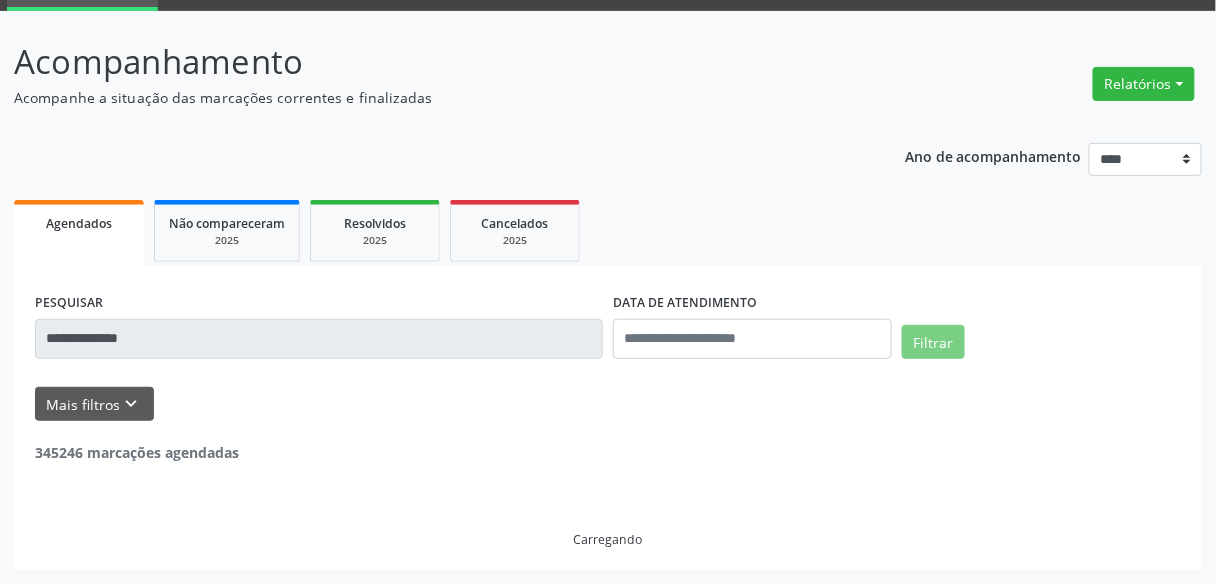 scroll, scrollTop: 97, scrollLeft: 0, axis: vertical 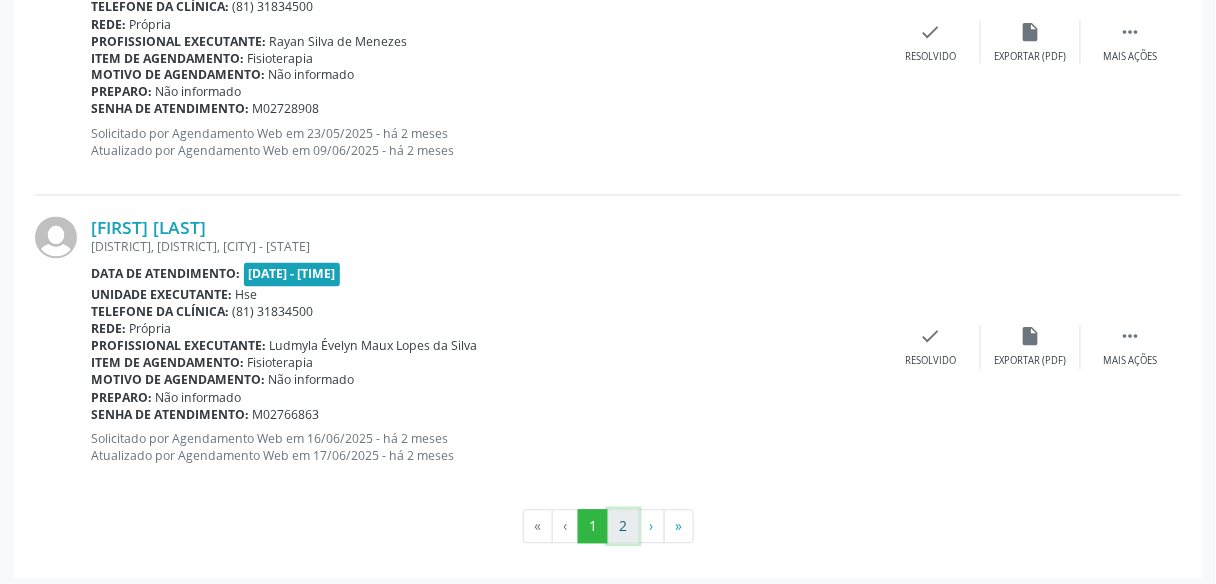 click on "2" at bounding box center [623, 527] 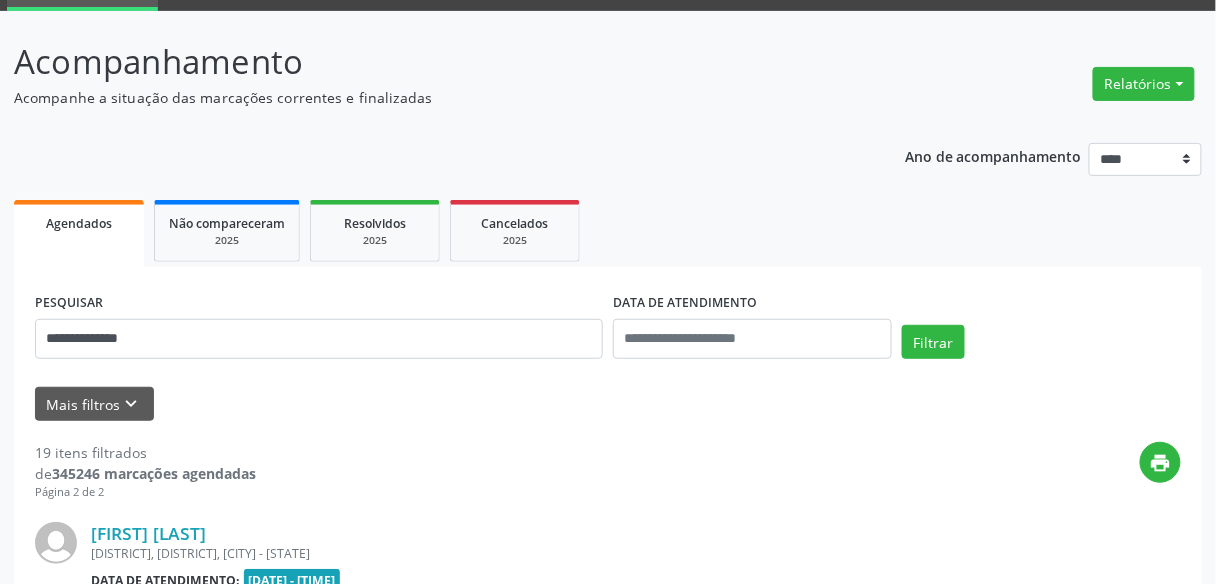 scroll, scrollTop: 0, scrollLeft: 0, axis: both 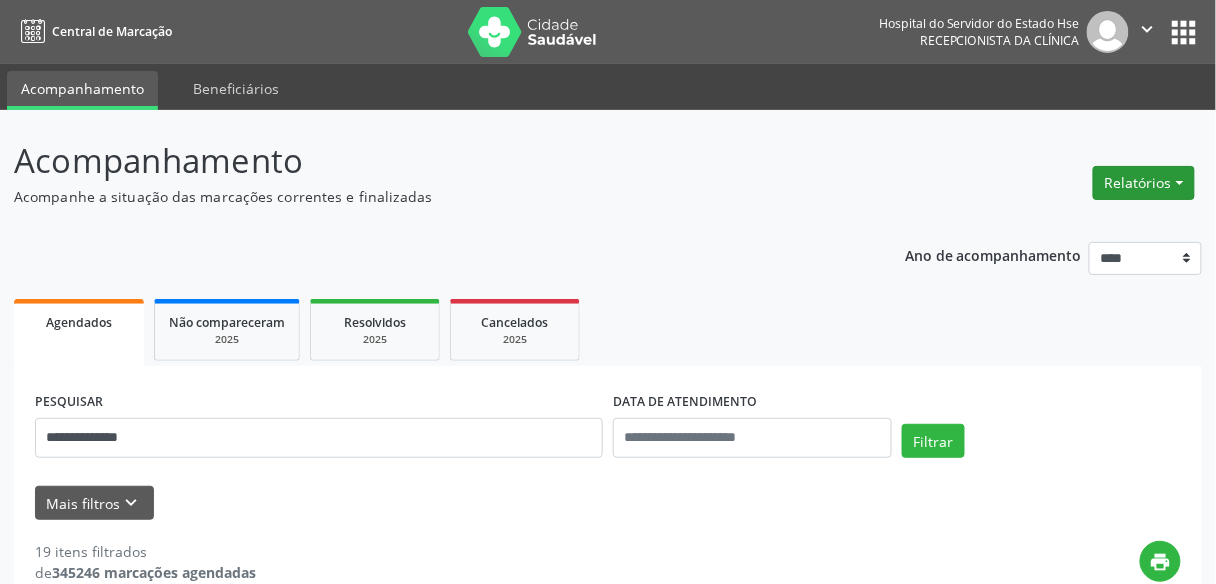 click on "Relatórios" at bounding box center (1144, 183) 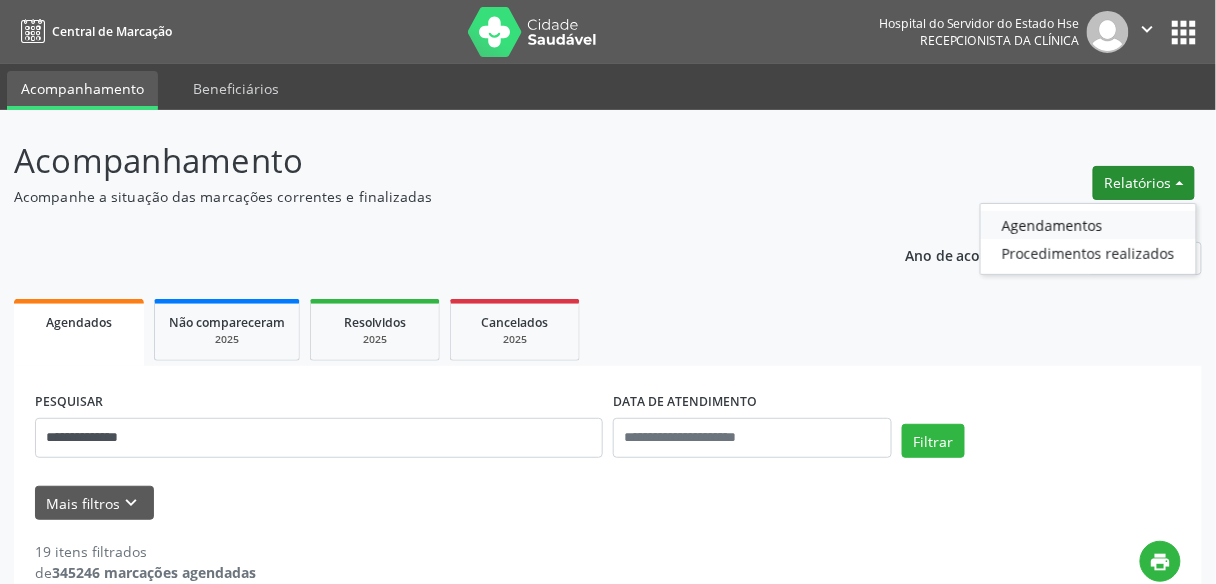 click on "Agendamentos" at bounding box center (1088, 225) 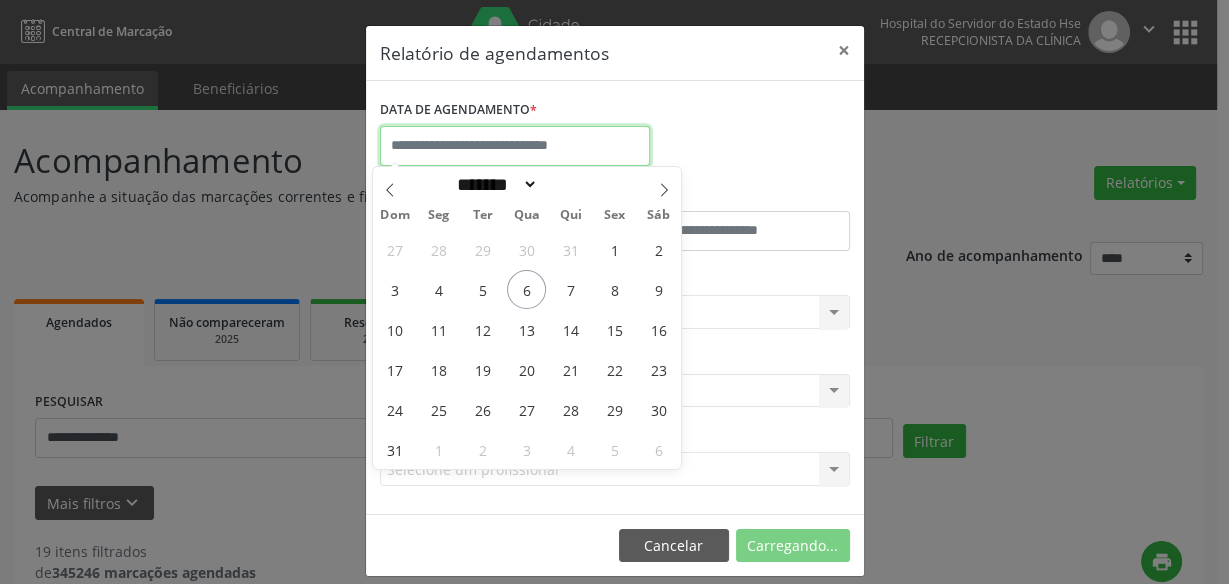 click at bounding box center [515, 146] 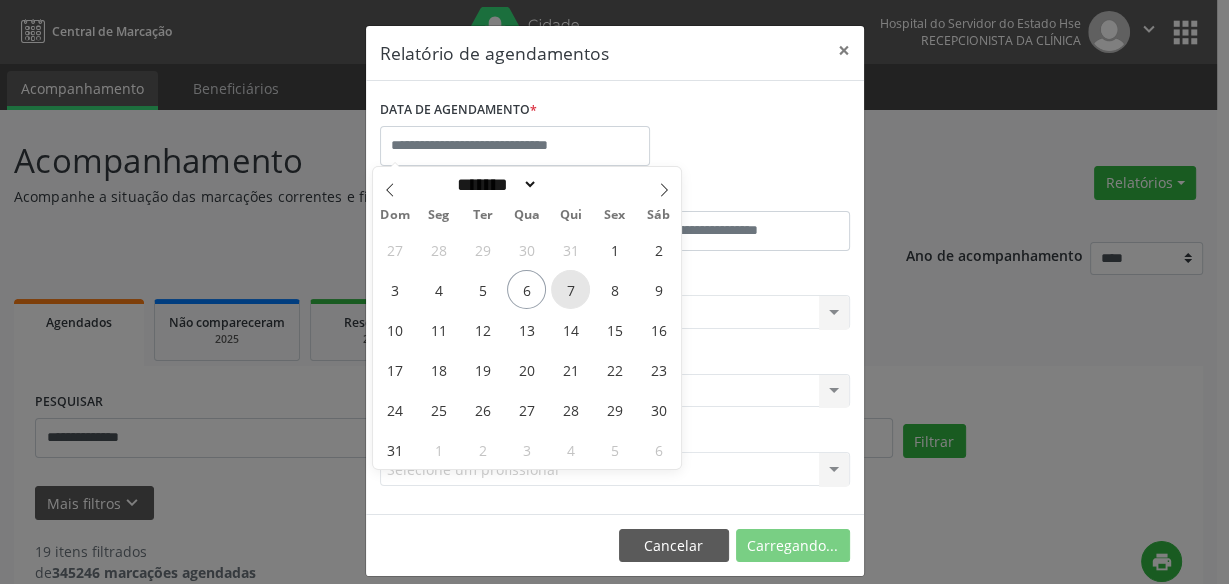 click on "7" at bounding box center (570, 289) 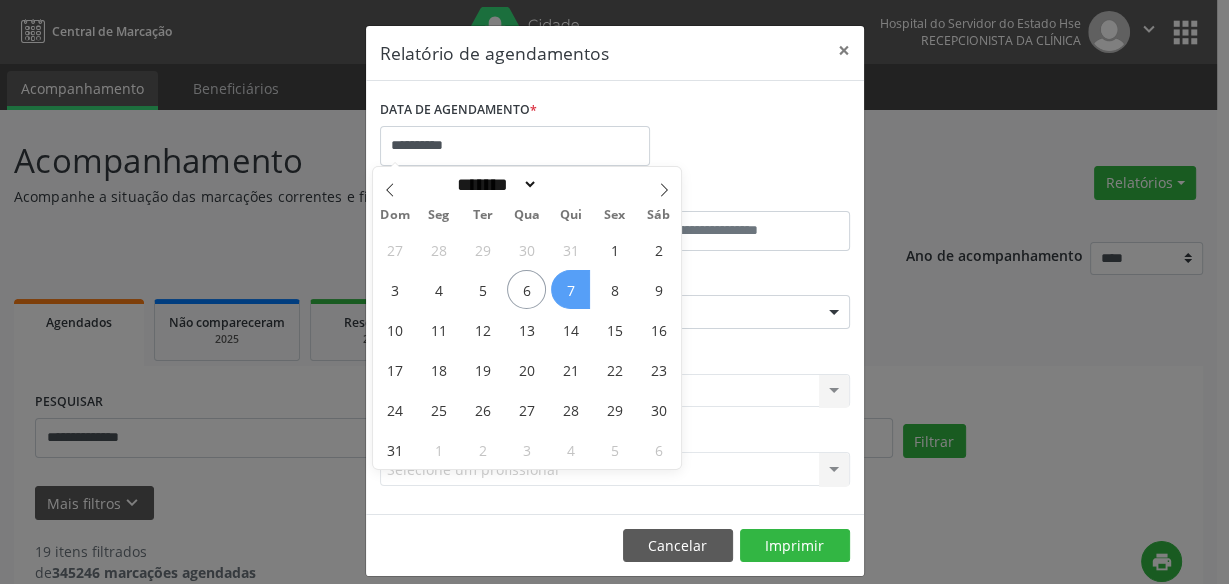 click on "7" at bounding box center [570, 289] 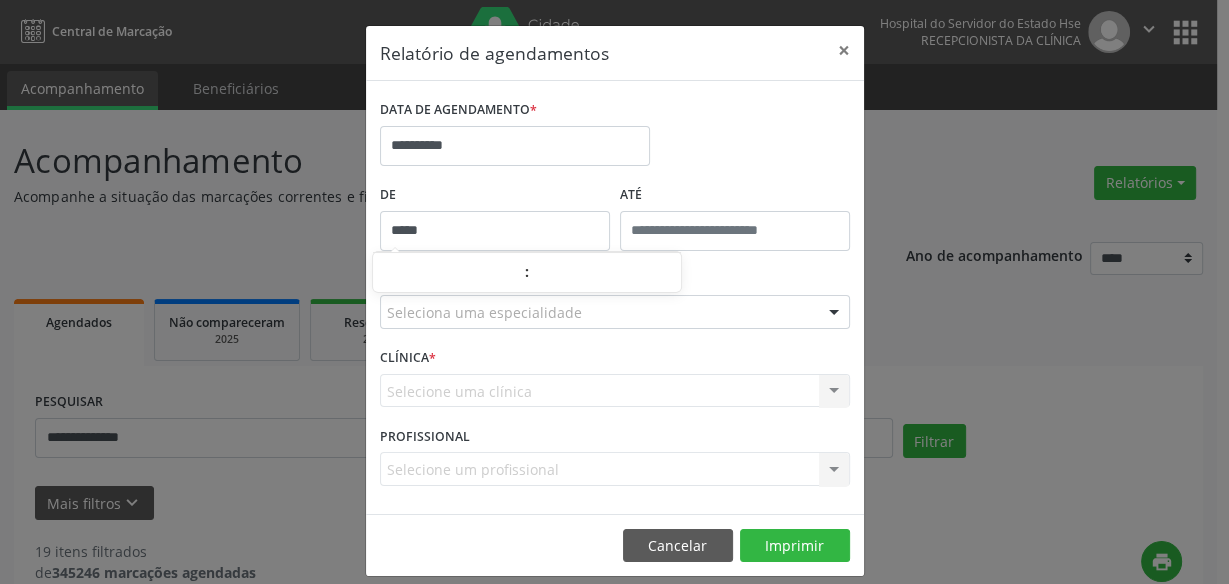 click on "*****" at bounding box center [495, 231] 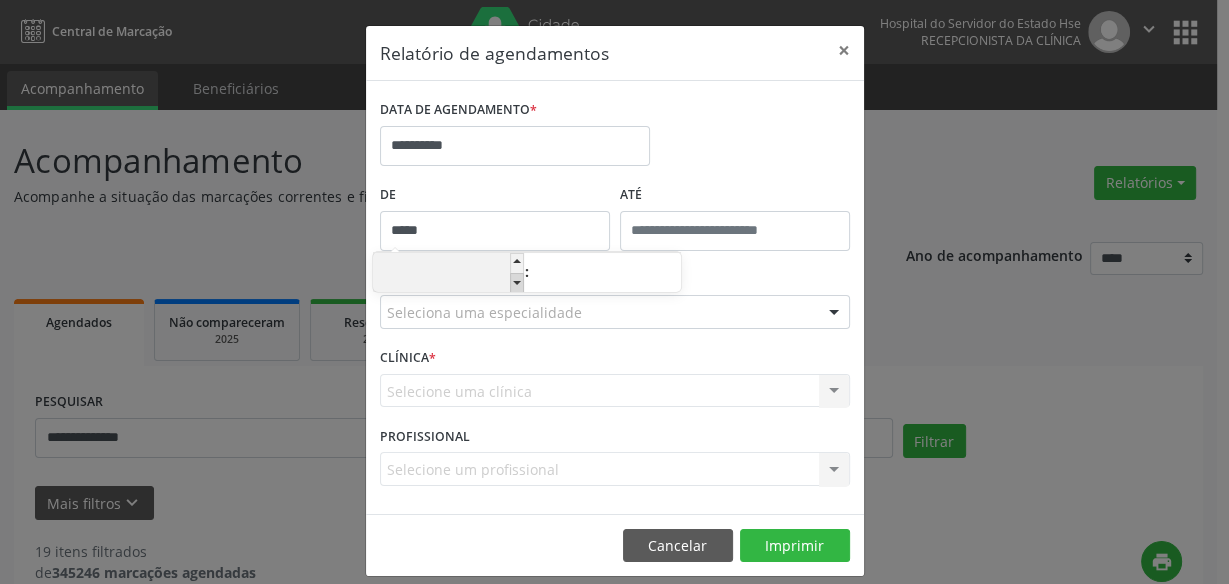 click at bounding box center [517, 283] 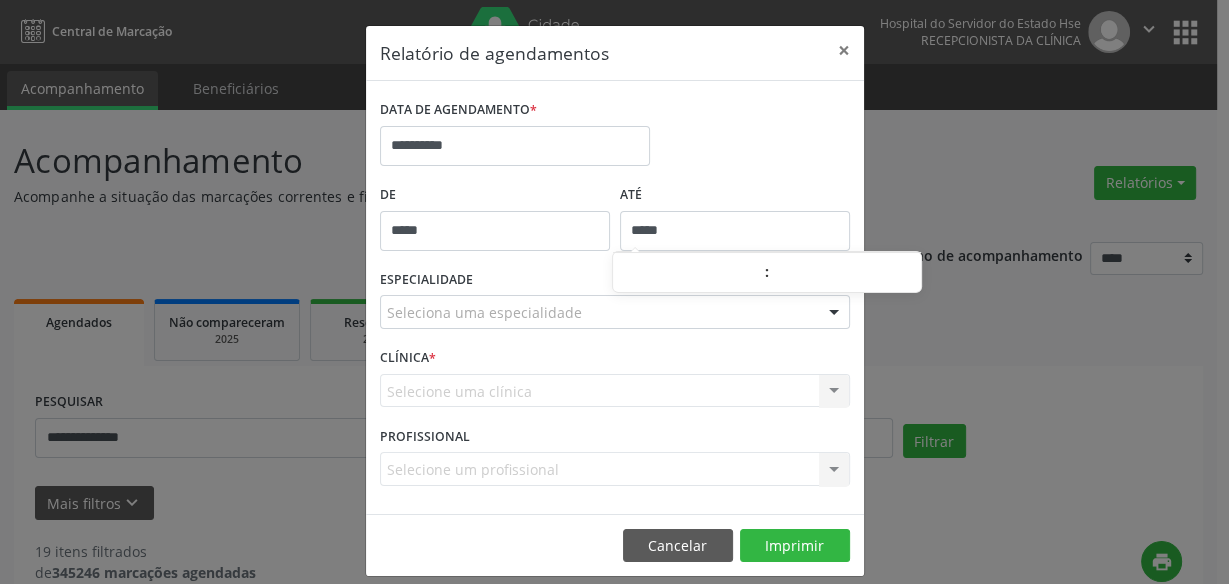 click on "*****" at bounding box center (735, 231) 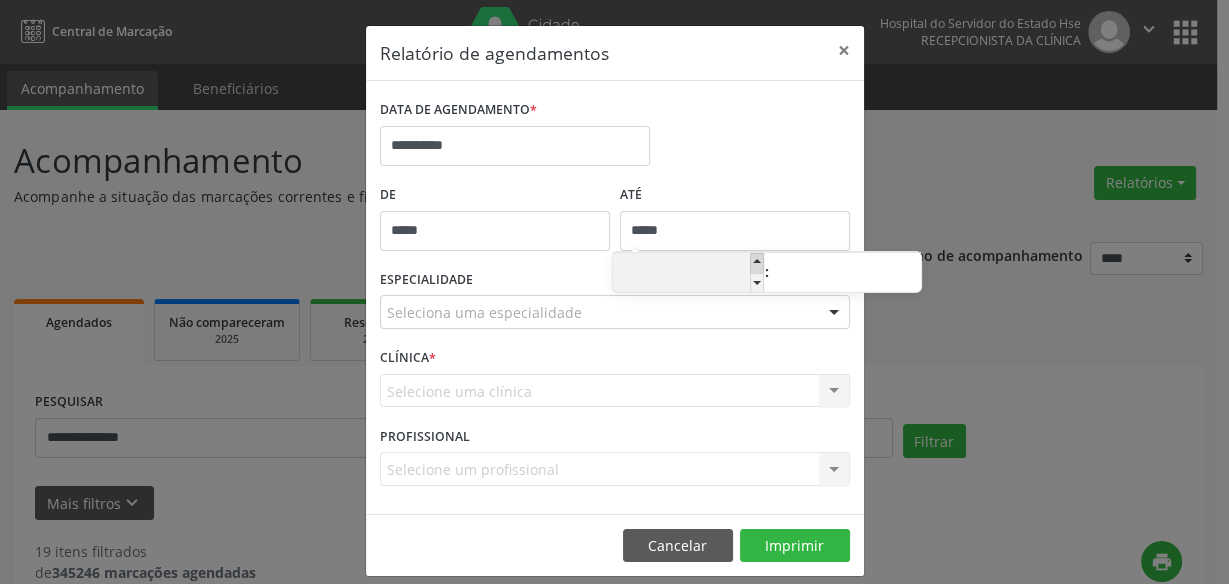 click at bounding box center (757, 263) 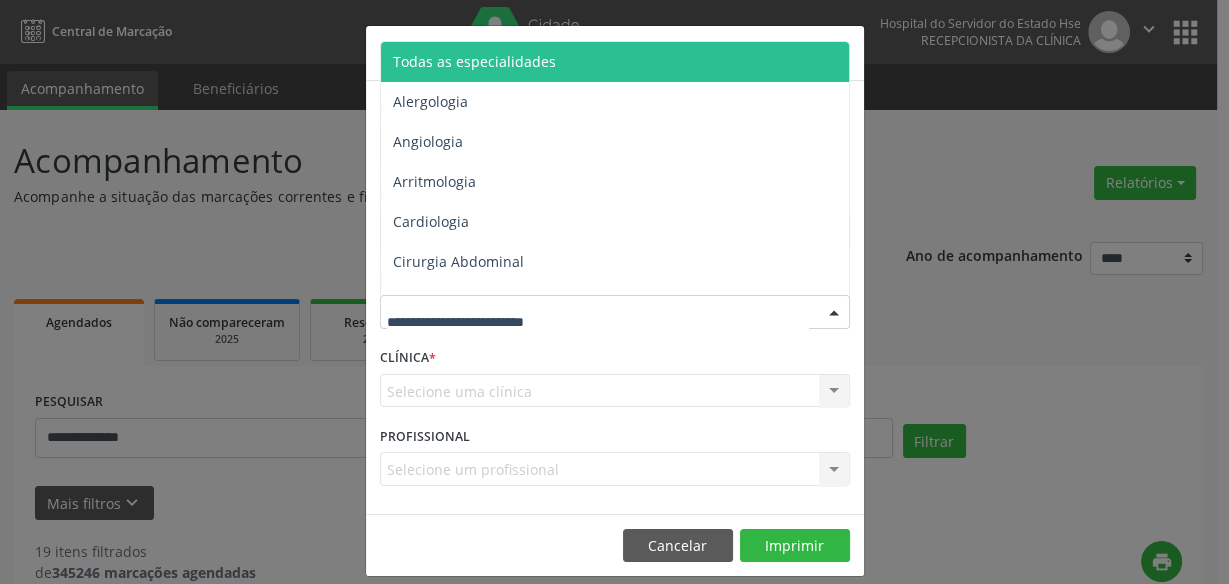 click on "Todas as especialidades" at bounding box center [474, 61] 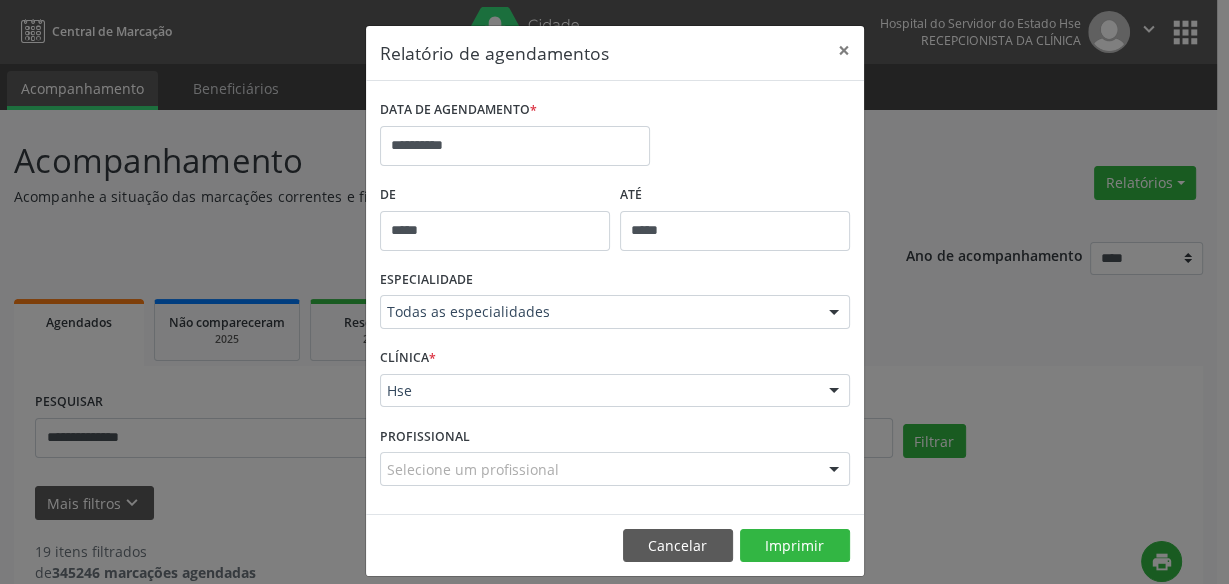 click on "Selecione um profissional" at bounding box center (615, 469) 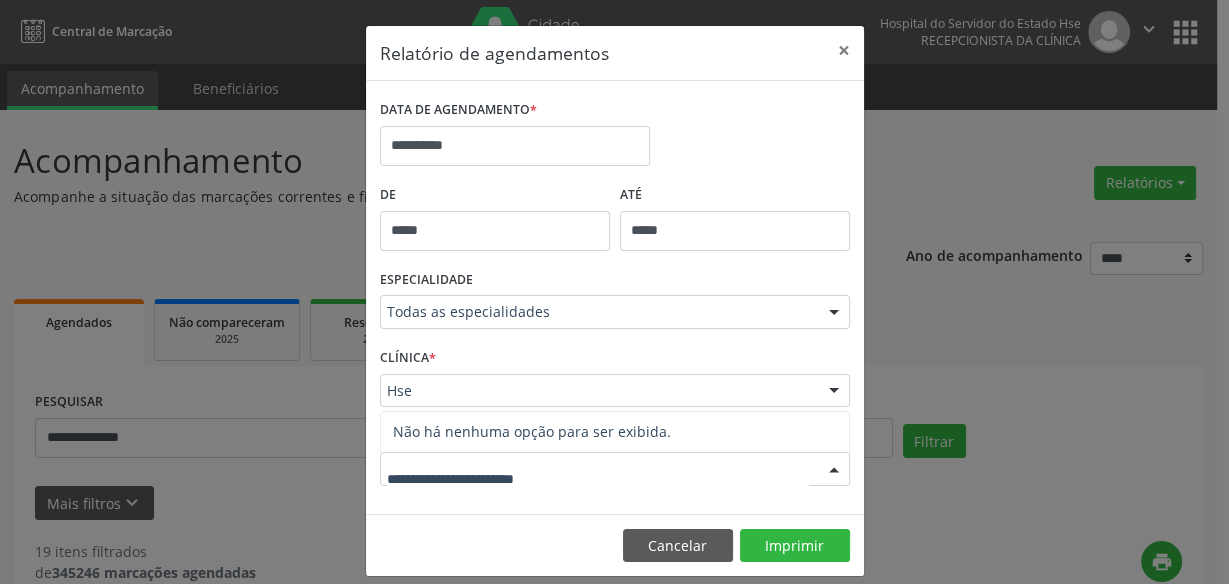 click on "Não há nenhuma opção para ser exibida." at bounding box center [615, 432] 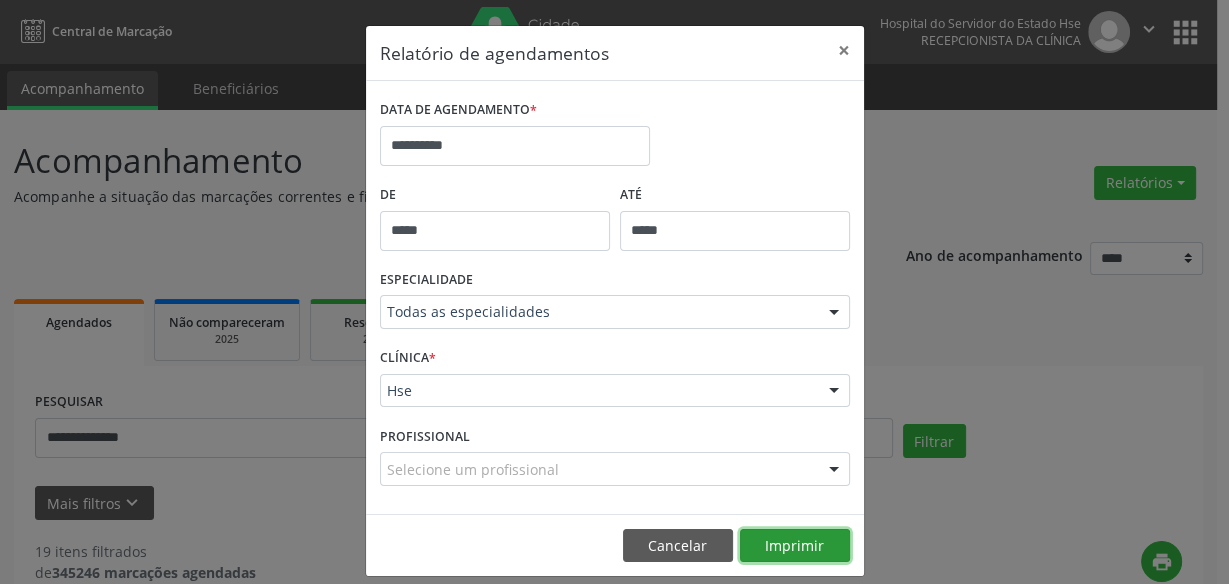 click on "Imprimir" at bounding box center (795, 546) 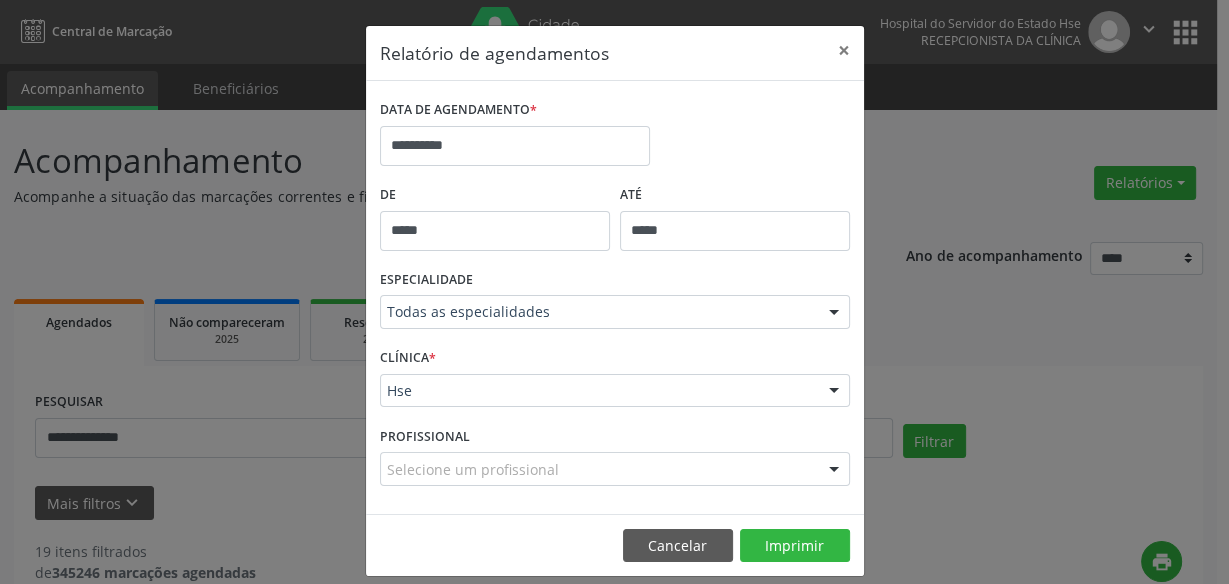 drag, startPoint x: 436, startPoint y: 101, endPoint x: 436, endPoint y: 139, distance: 38 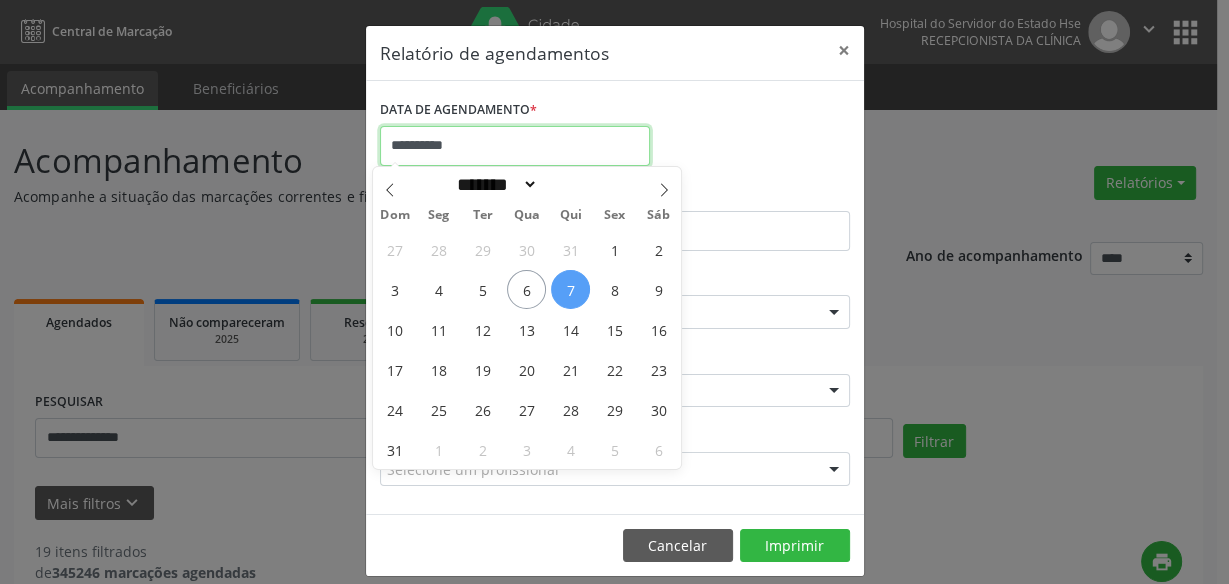 click on "**********" at bounding box center (515, 146) 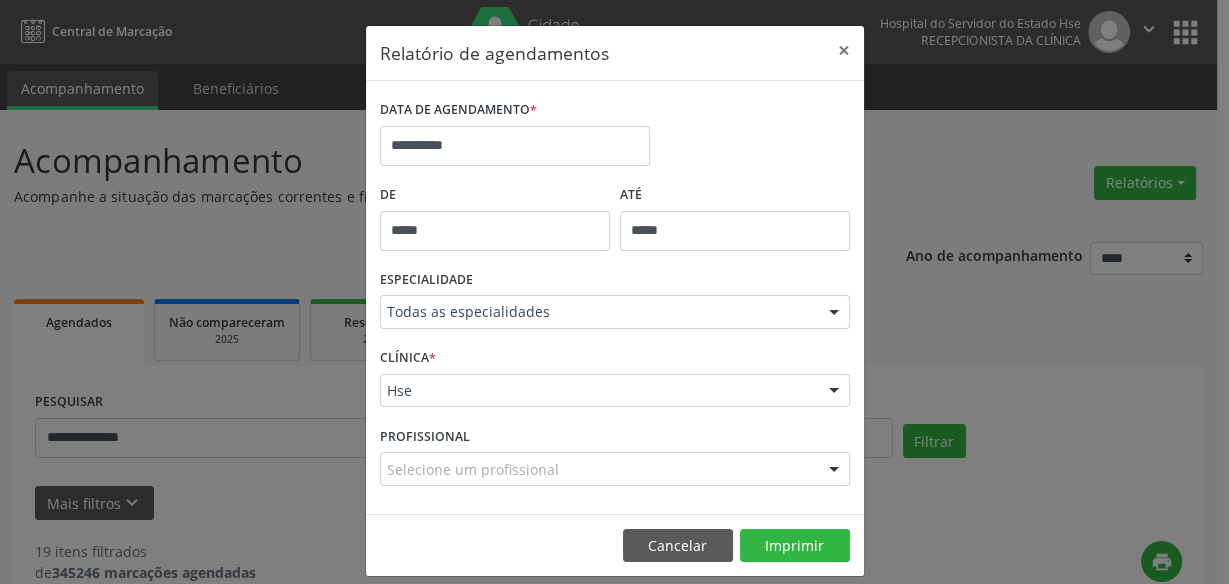click on "**********" at bounding box center [614, 292] 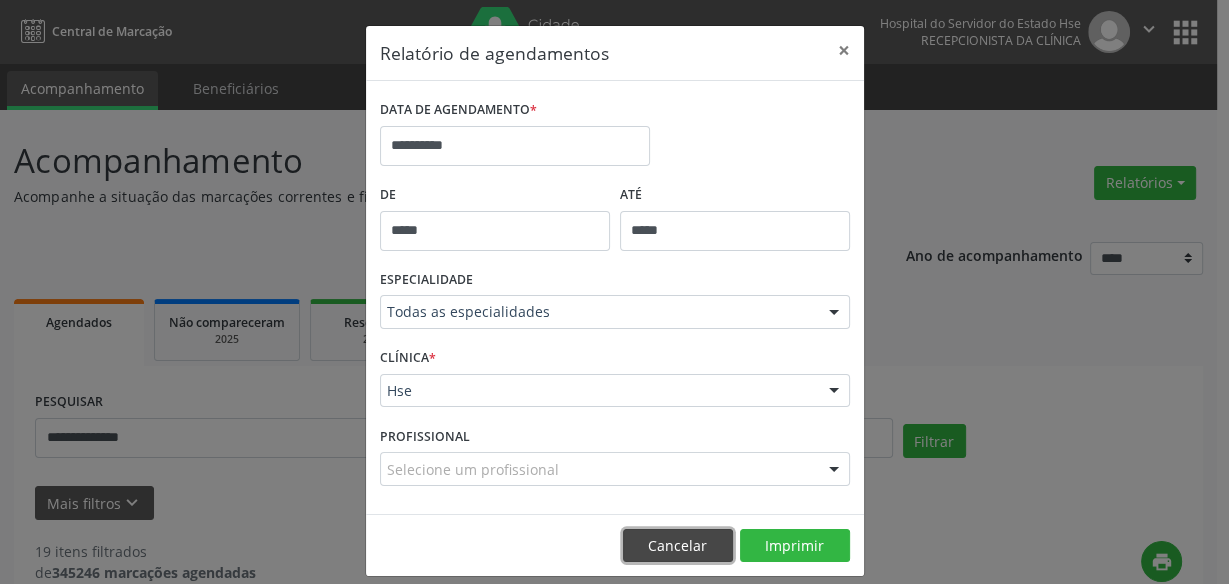 click on "Cancelar" at bounding box center [678, 546] 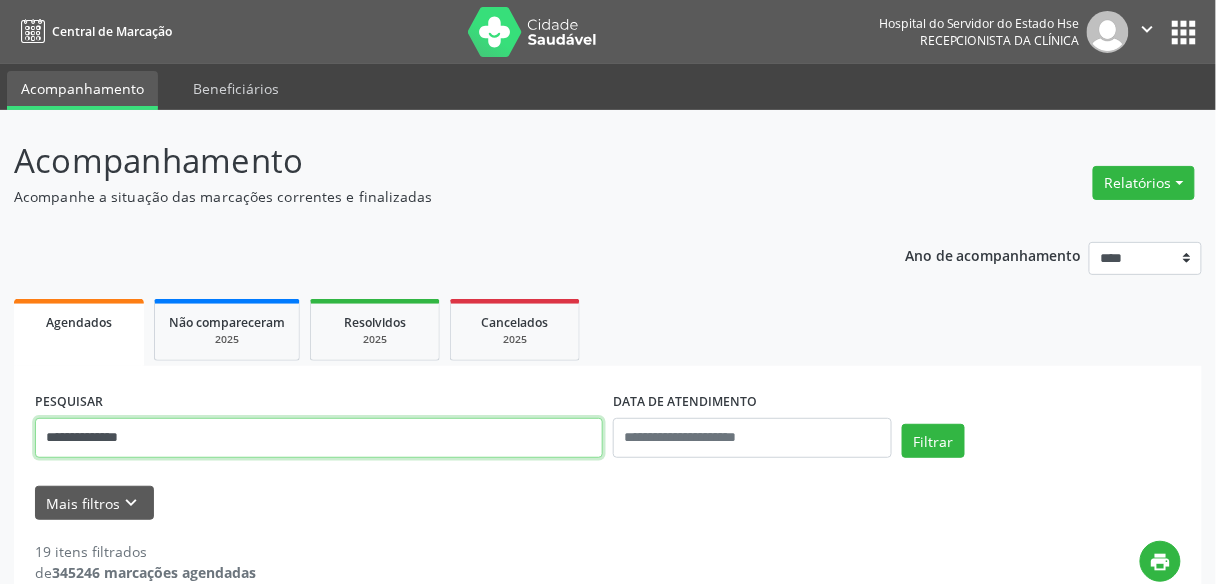 drag, startPoint x: 257, startPoint y: 440, endPoint x: 0, endPoint y: 489, distance: 261.62952 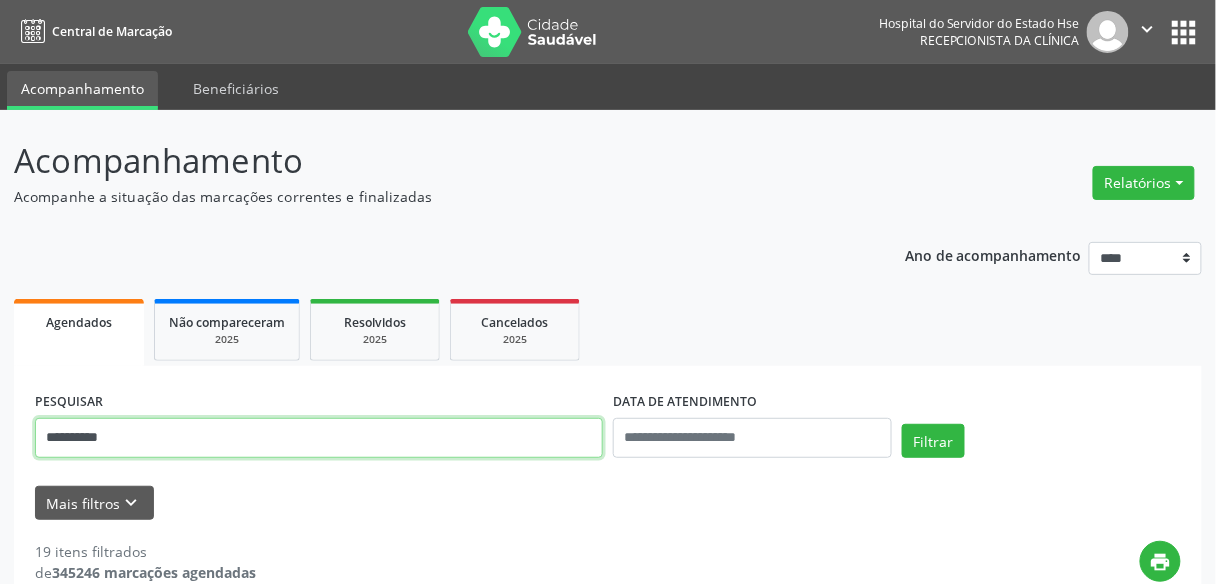 type on "**********" 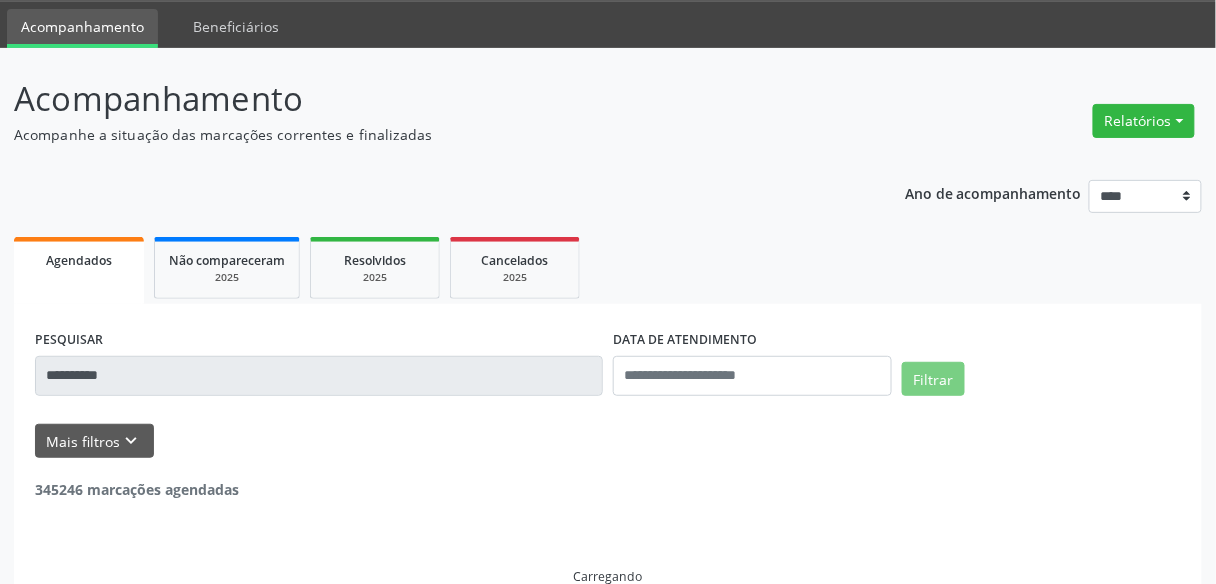 scroll, scrollTop: 97, scrollLeft: 0, axis: vertical 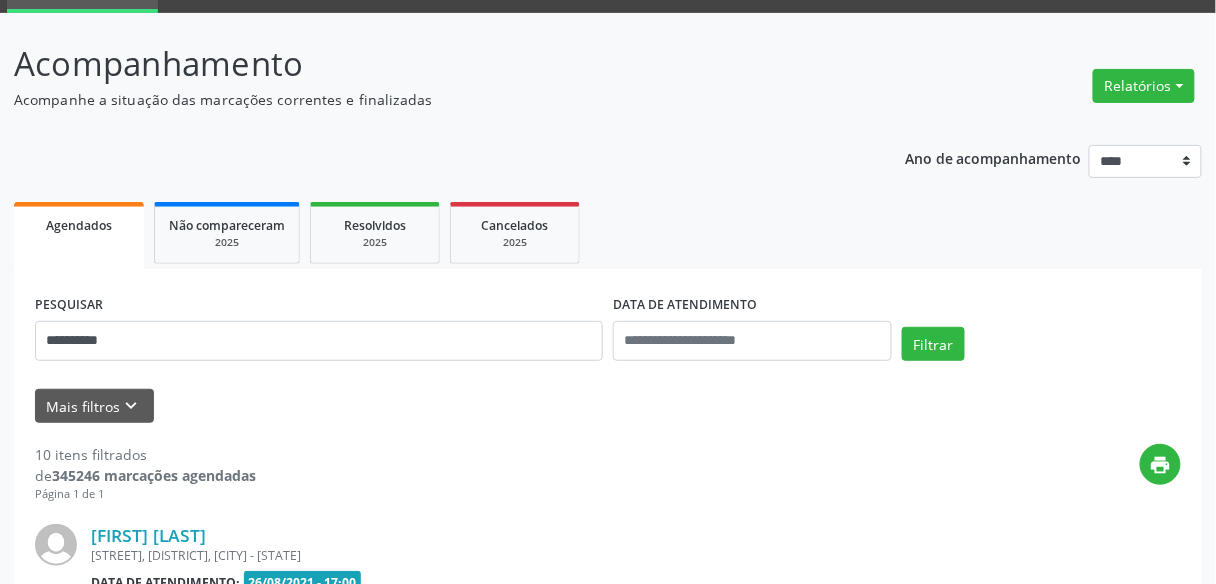 click on "**********" at bounding box center [608, 1802] 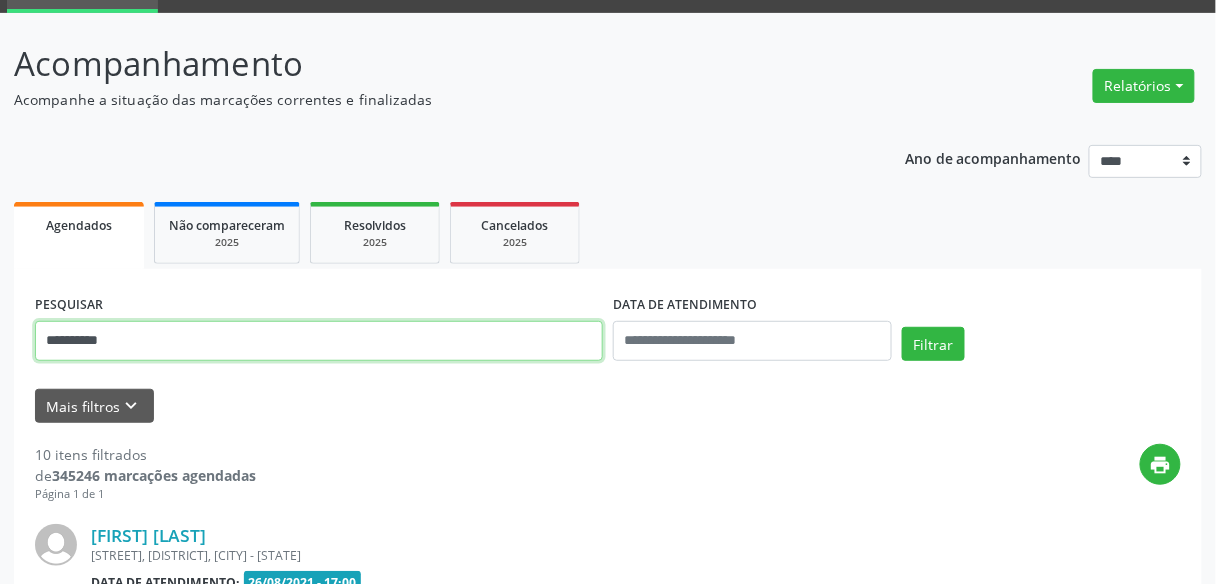click on "**********" at bounding box center (319, 341) 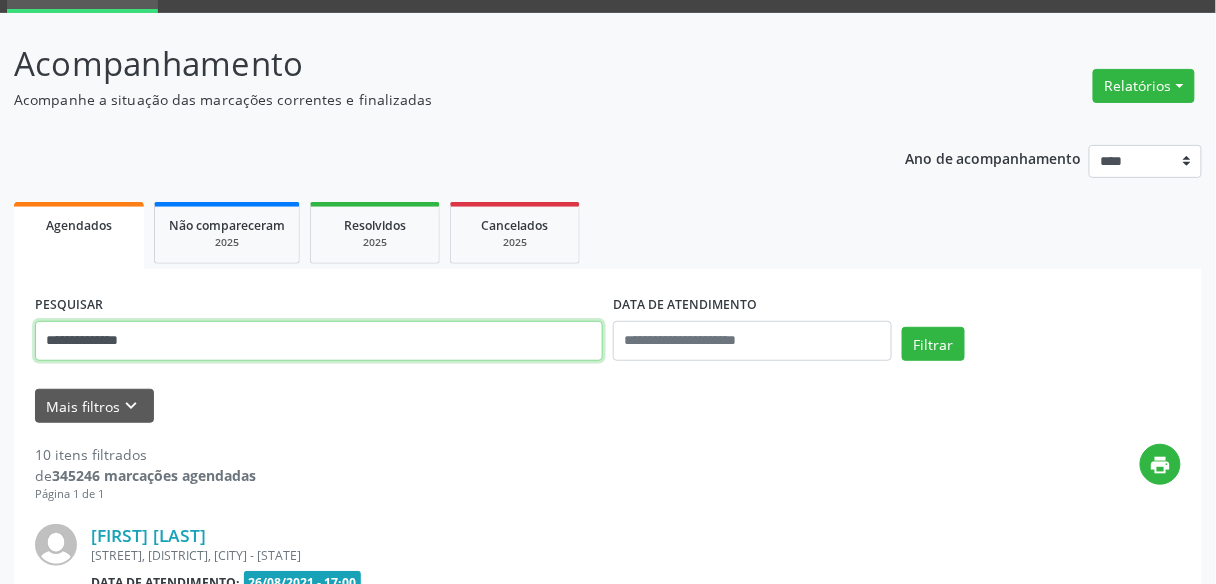 type on "**********" 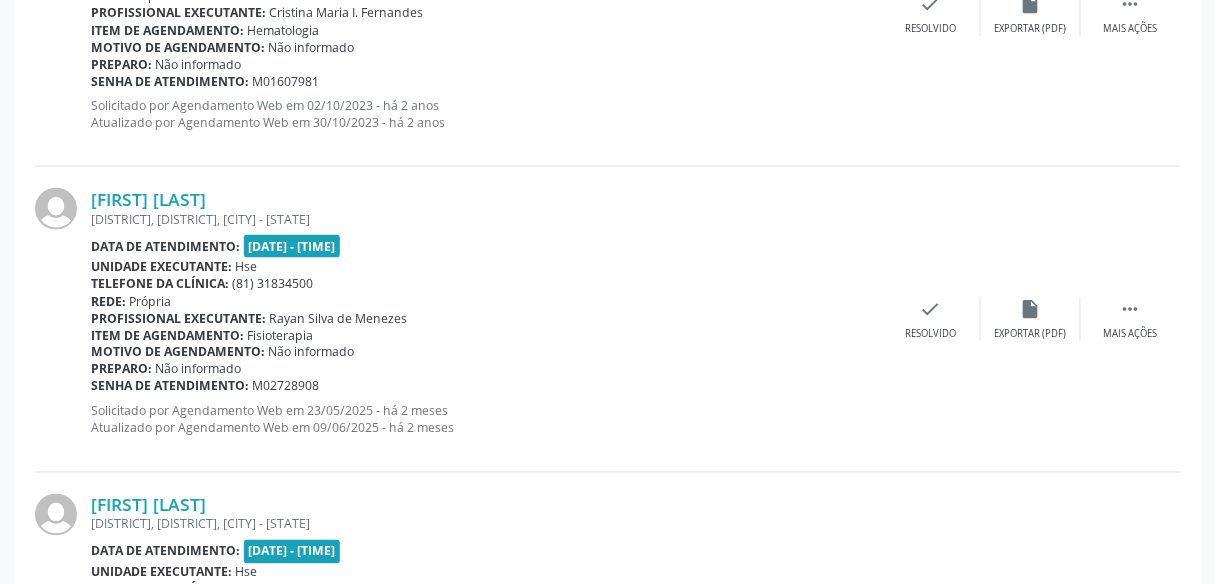 scroll, scrollTop: 4680, scrollLeft: 0, axis: vertical 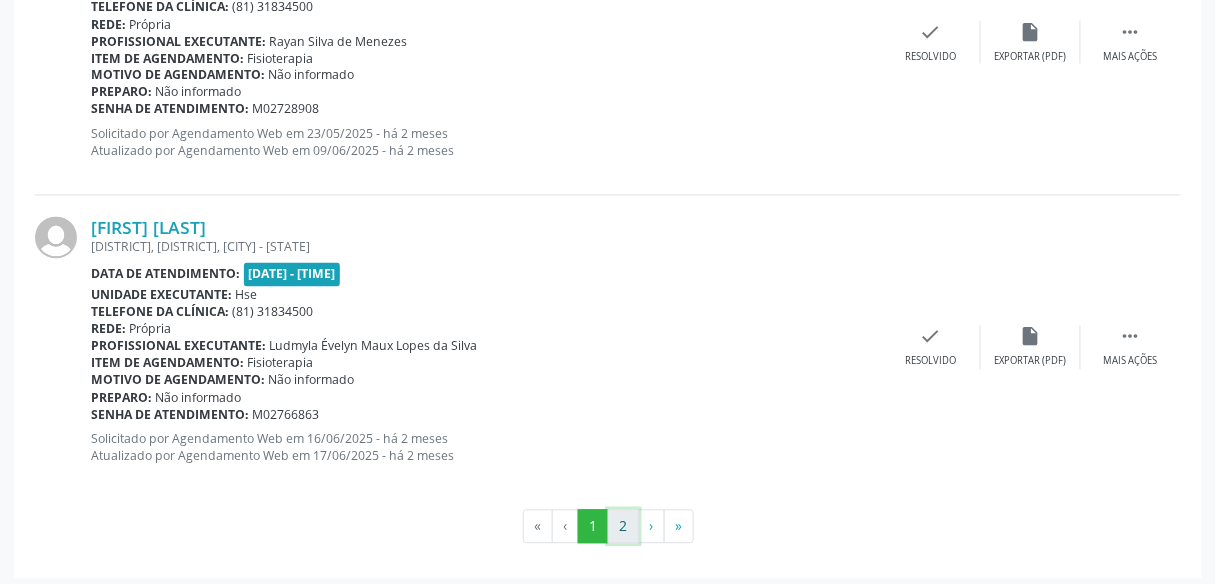click on "2" at bounding box center [623, 527] 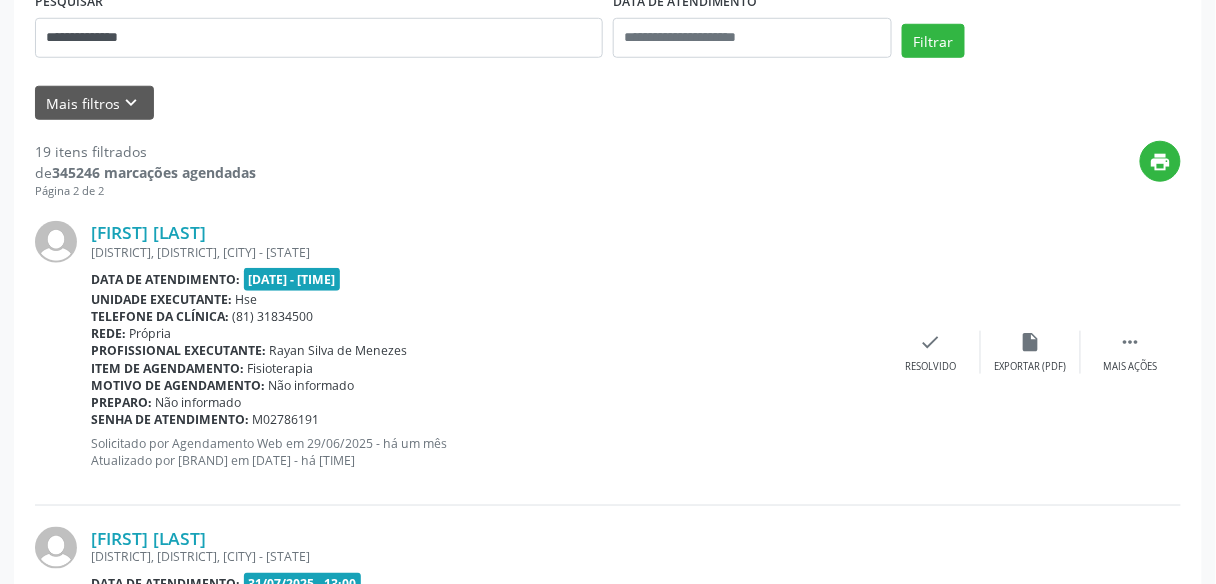 scroll, scrollTop: 399, scrollLeft: 0, axis: vertical 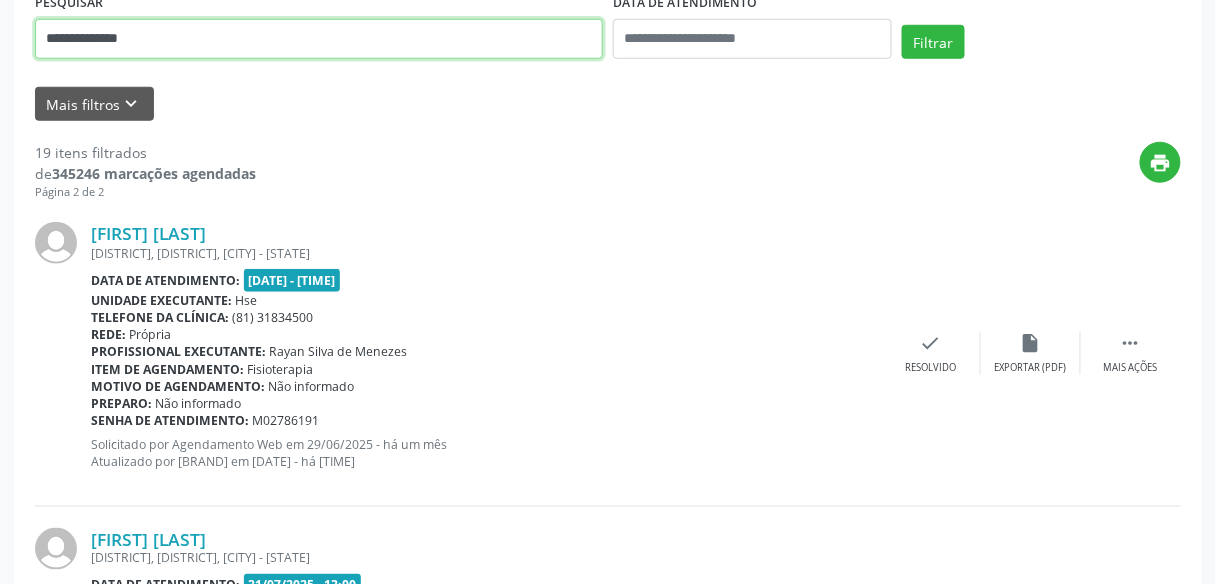 click on "**********" at bounding box center (319, 39) 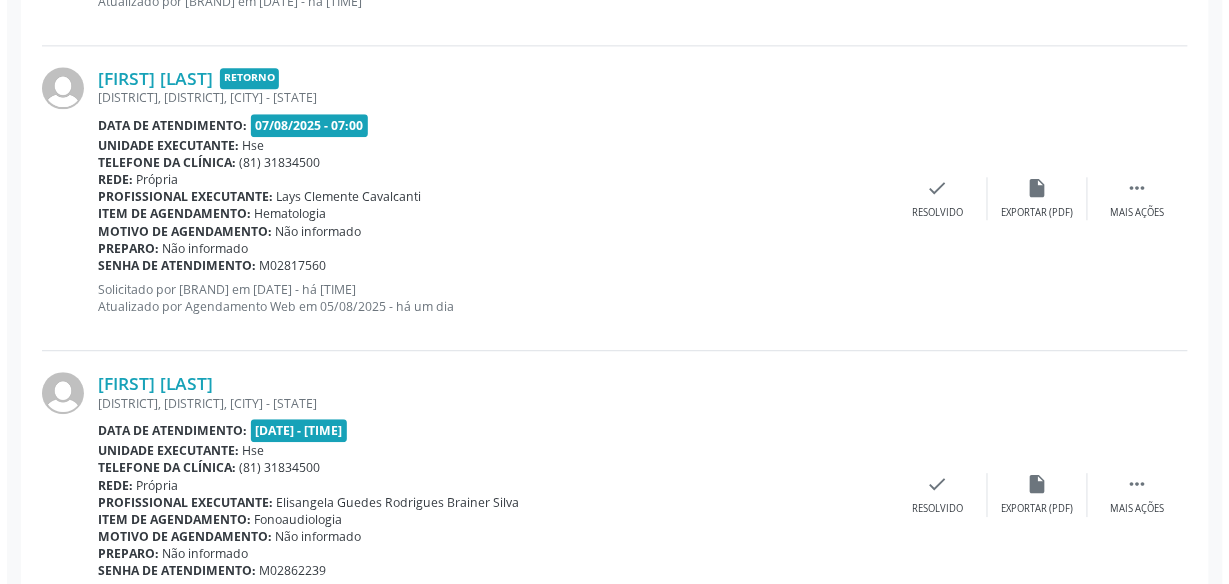 scroll, scrollTop: 1164, scrollLeft: 0, axis: vertical 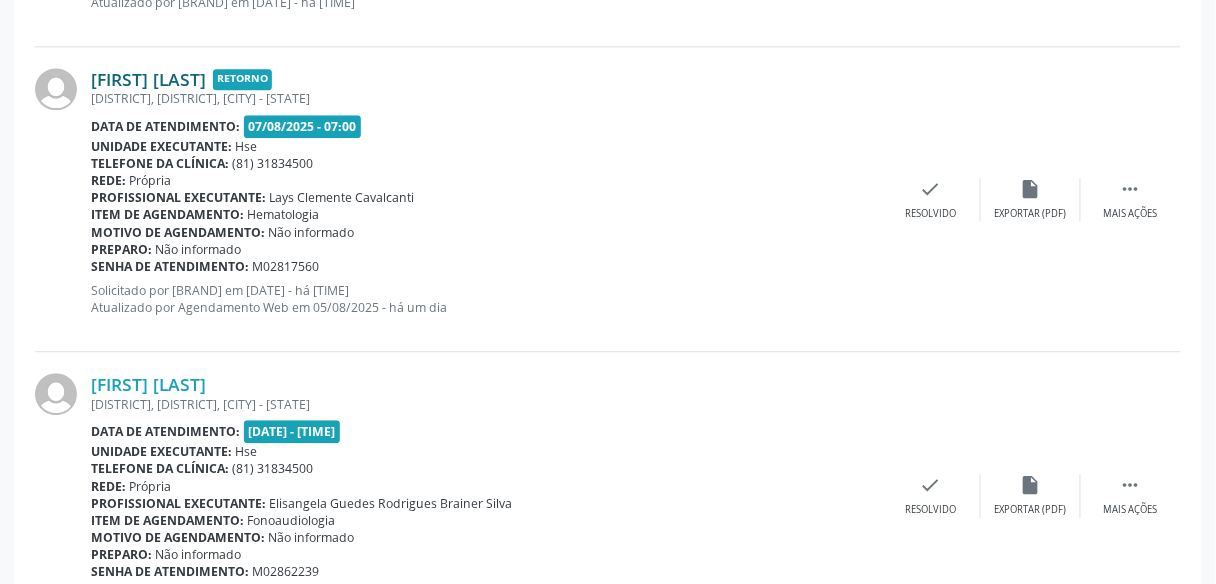 click on "[FIRST] [LAST]" at bounding box center [148, 79] 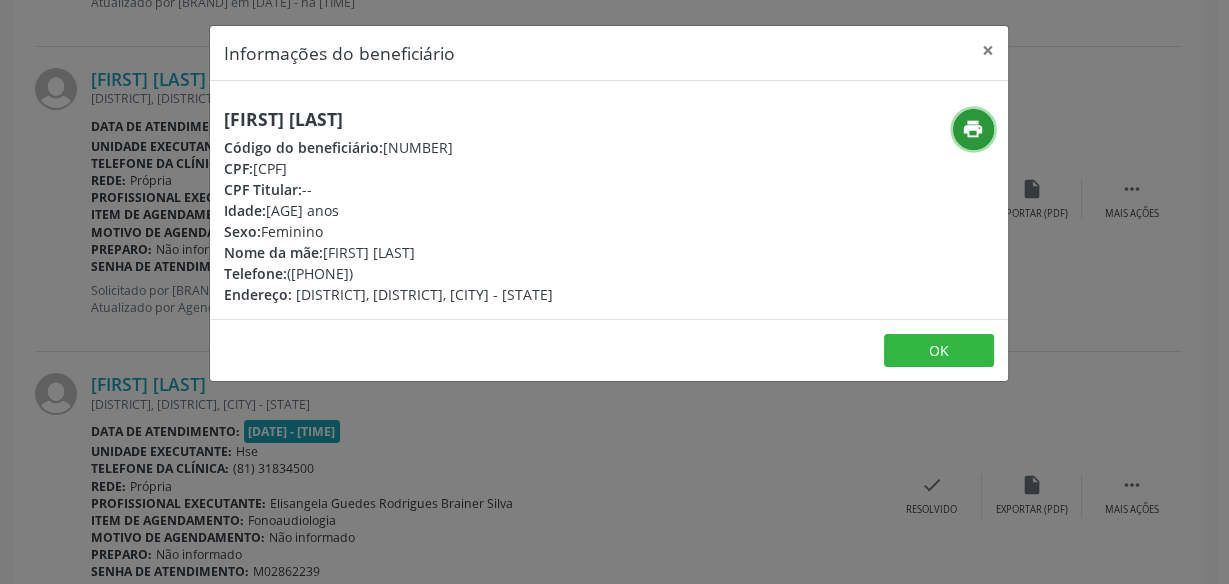 click on "print" at bounding box center (973, 129) 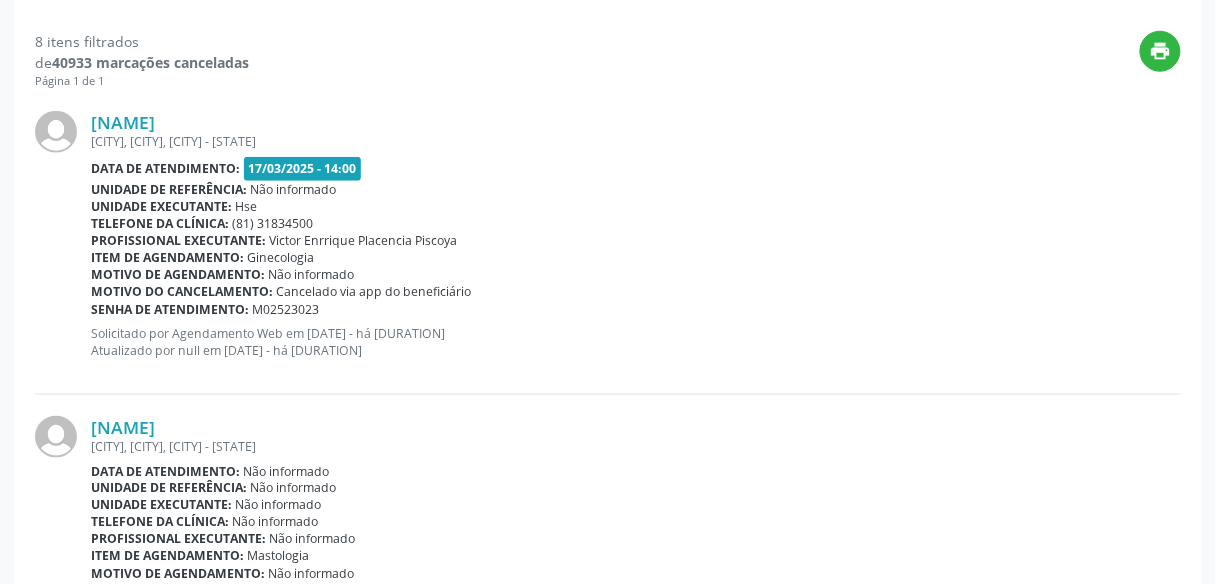 scroll, scrollTop: 0, scrollLeft: 0, axis: both 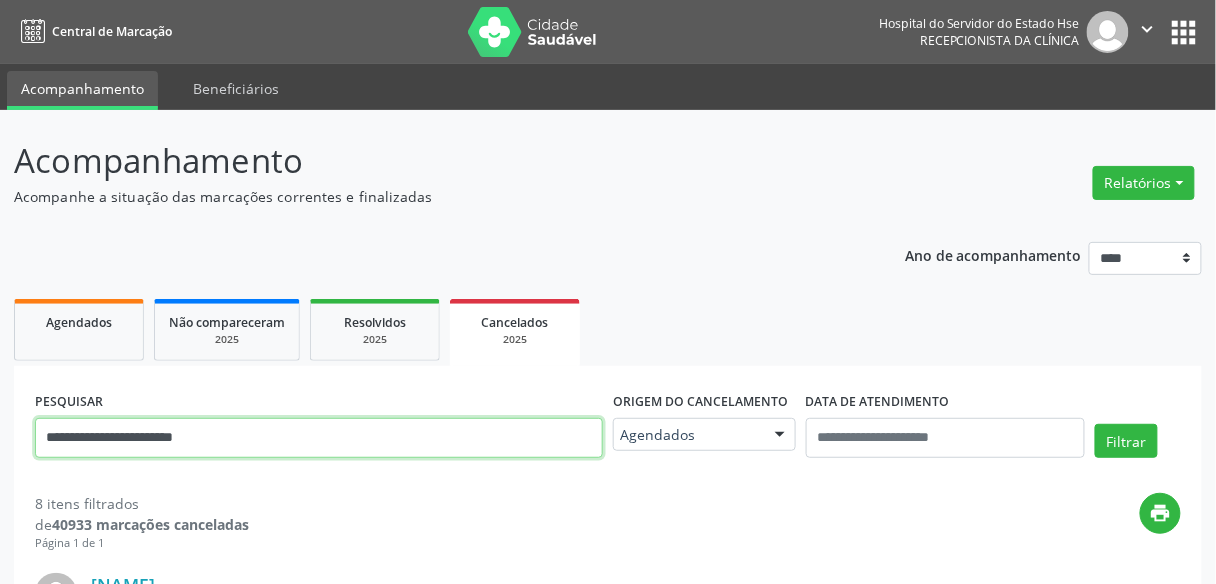 click on "**********" at bounding box center (319, 438) 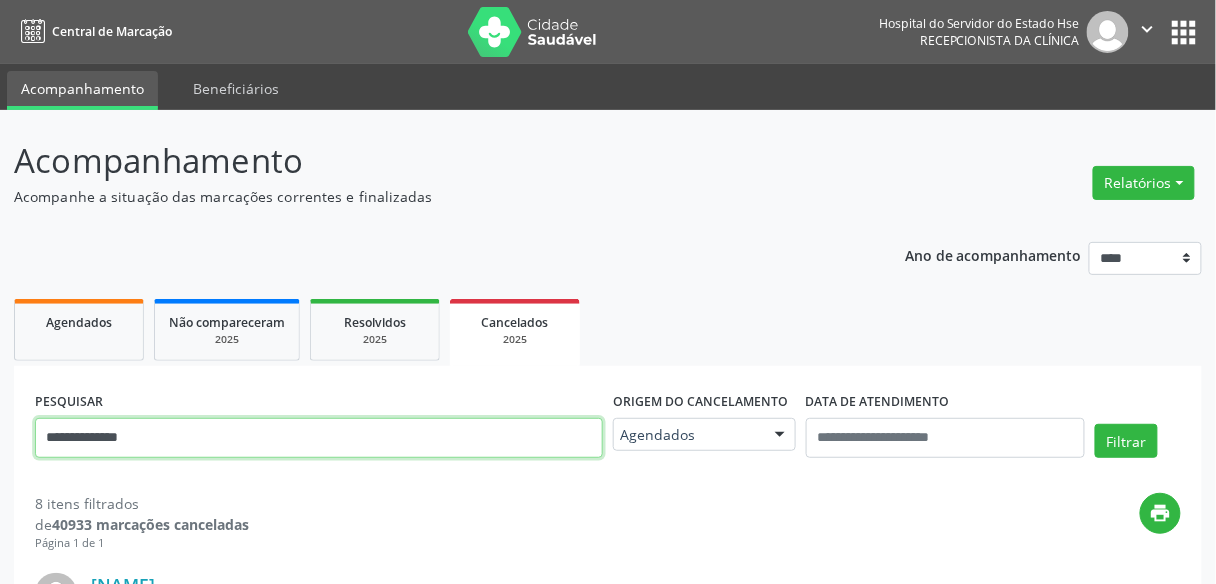 type on "**********" 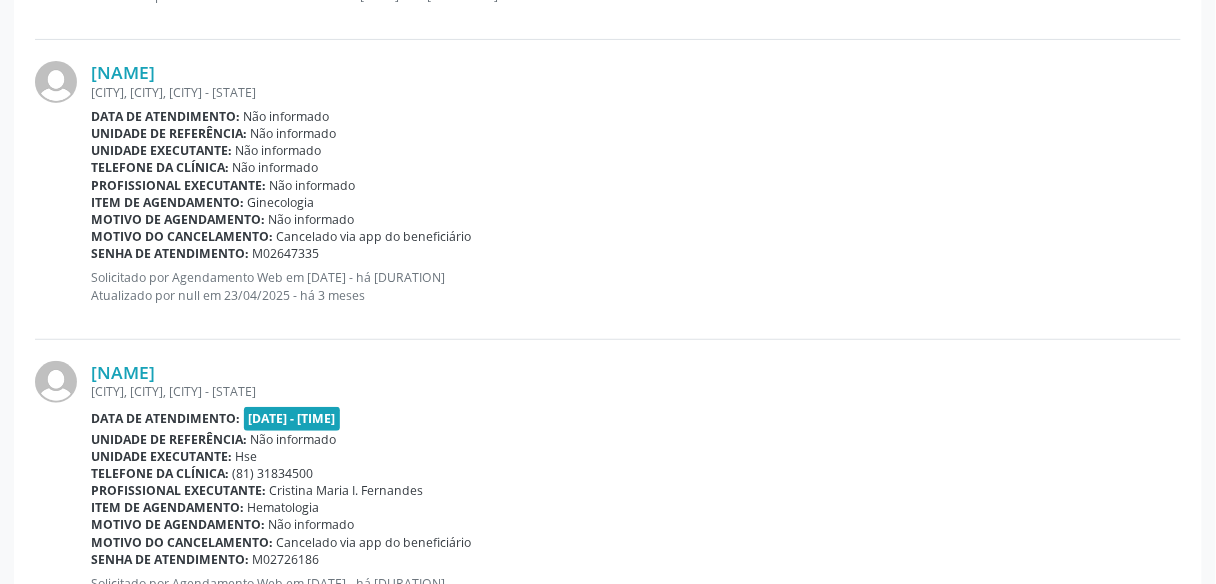 scroll, scrollTop: 2024, scrollLeft: 0, axis: vertical 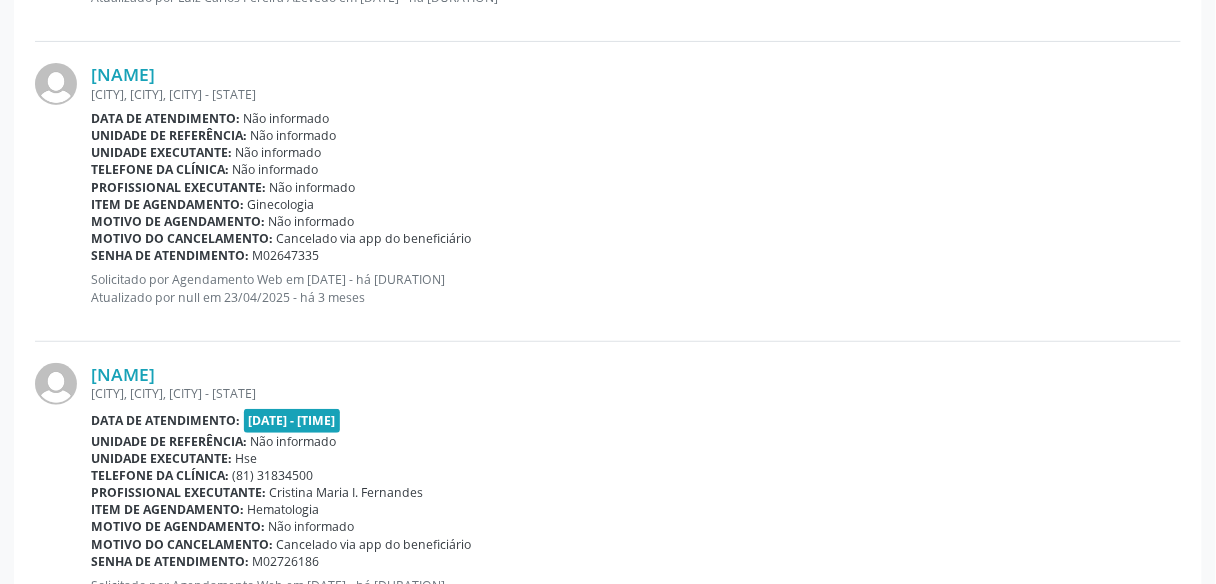 click on "[NAME]
[CITY], [CITY], [CITY] - [STATE]
Data de atendimento:
[DATE] - [TIME]
Unidade de referência:
Não informado
Unidade executante:
Hse
Telefone da clínica:
([AREACODE]) [PHONE]
Profissional executante:
[NAME]
Item de agendamento:
Hematologia
Motivo de agendamento:
Não informado
Motivo do cancelamento:
Cancelado via app do beneficiário
Senha de atendimento:
M02726186
Solicitado por Agendamento Web em [DATE] - há [DURATION]
Atualizado por null em [DATE] - há [DURATION]" at bounding box center [608, 494] 